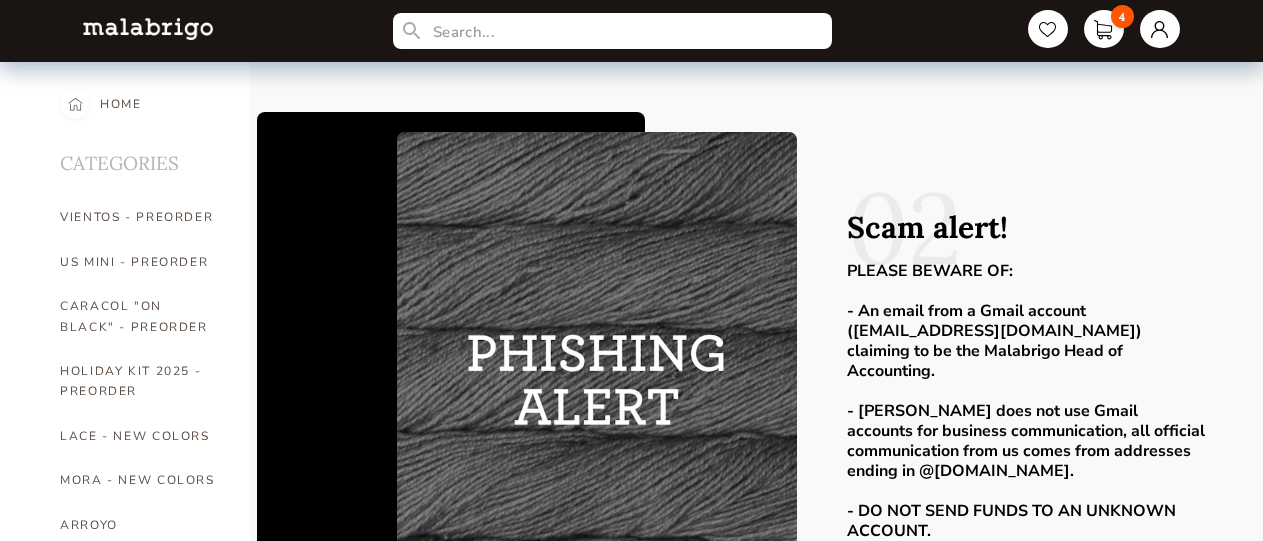 scroll, scrollTop: 0, scrollLeft: 0, axis: both 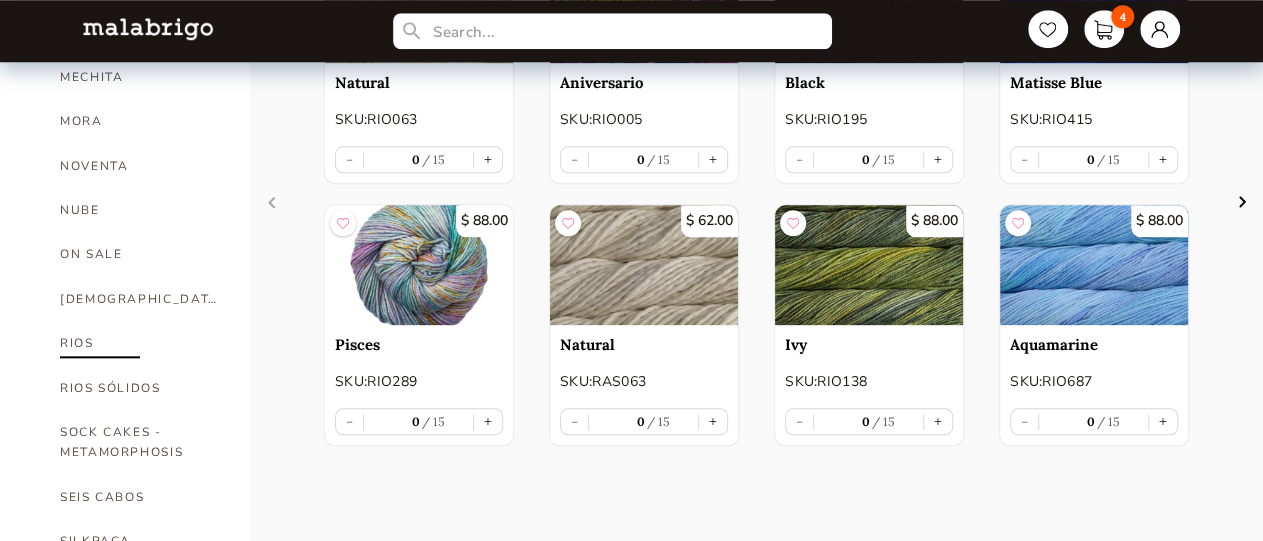 click on "RIOS" at bounding box center (140, 343) 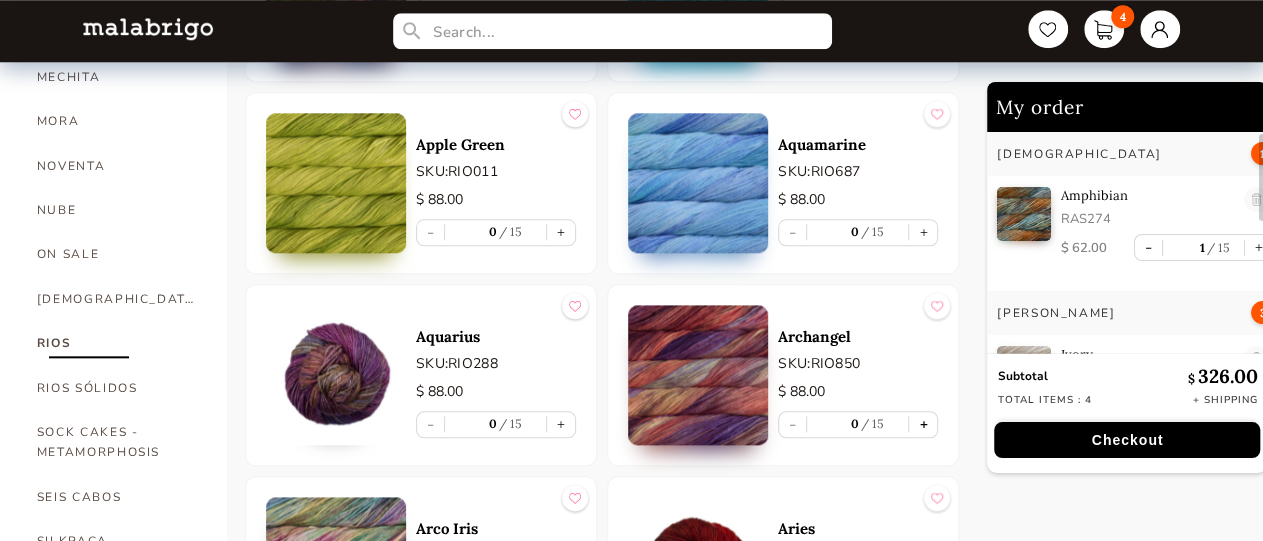 click on "+" at bounding box center (923, 424) 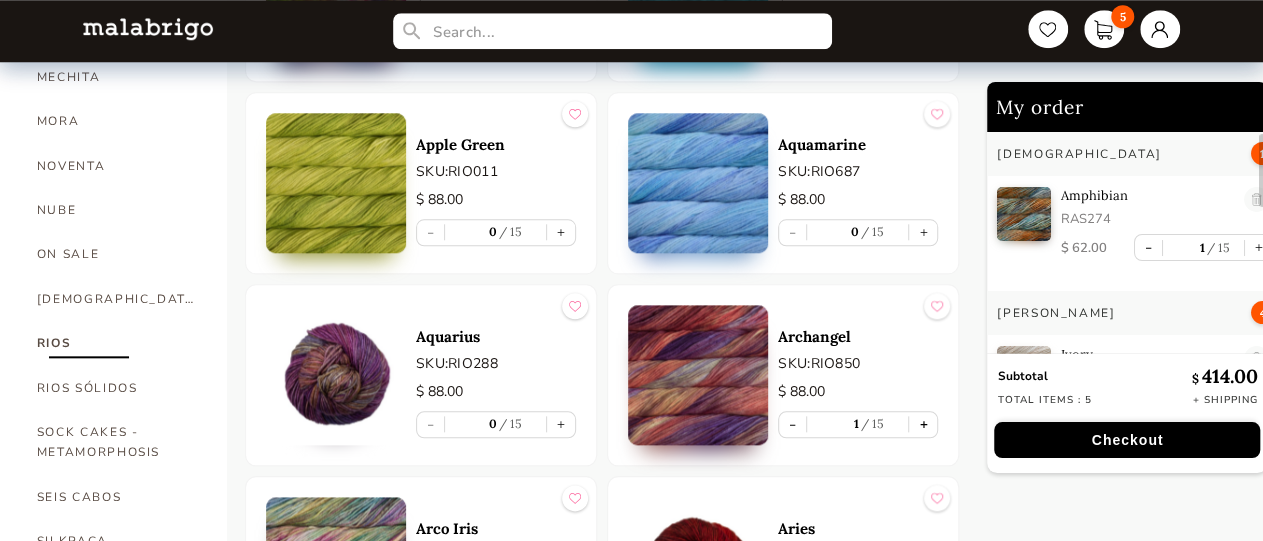 type on "1" 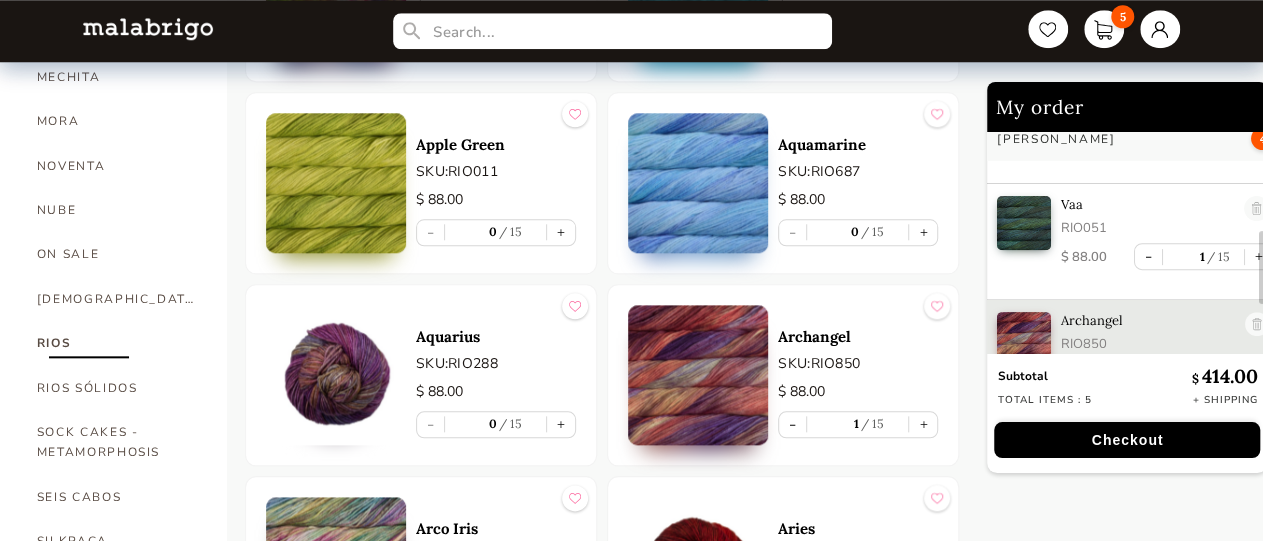 scroll, scrollTop: 404, scrollLeft: 0, axis: vertical 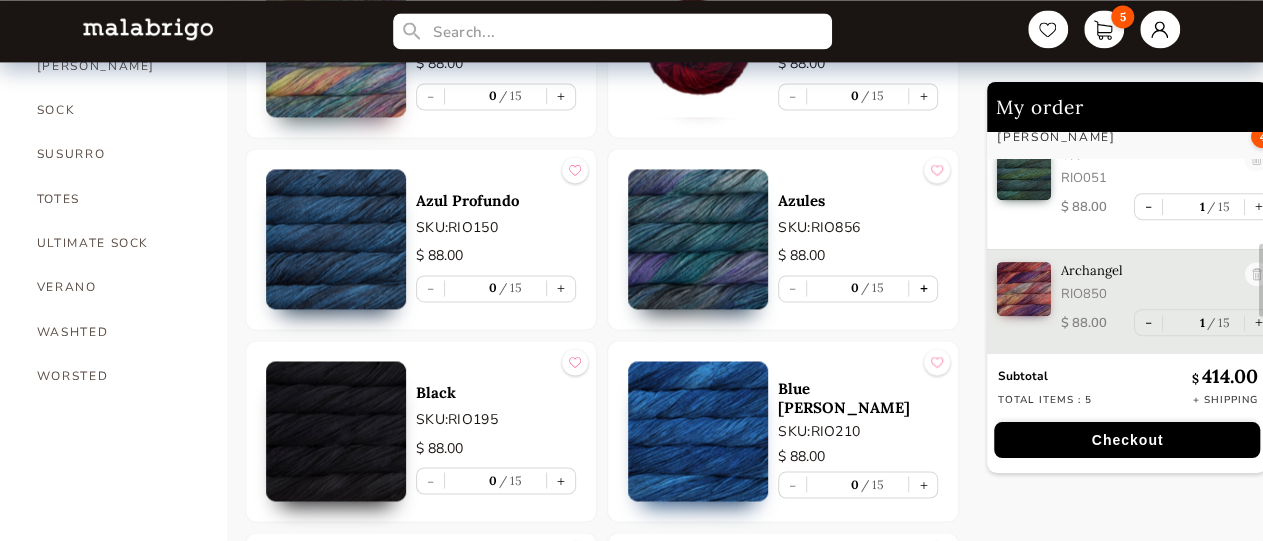 click on "+" at bounding box center (923, 288) 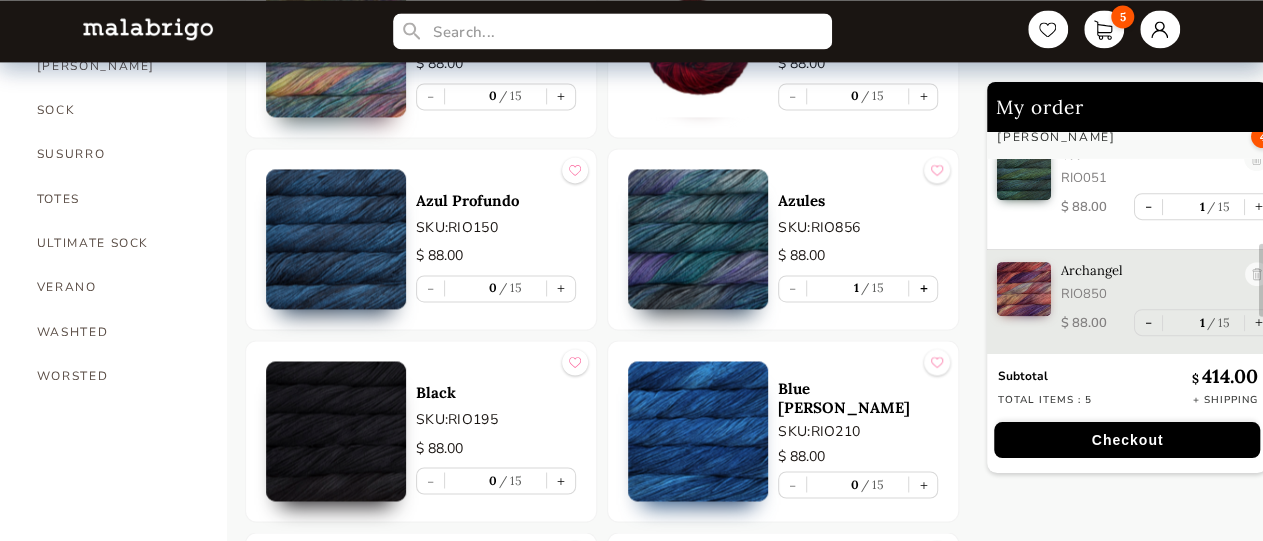 scroll, scrollTop: 16, scrollLeft: 0, axis: vertical 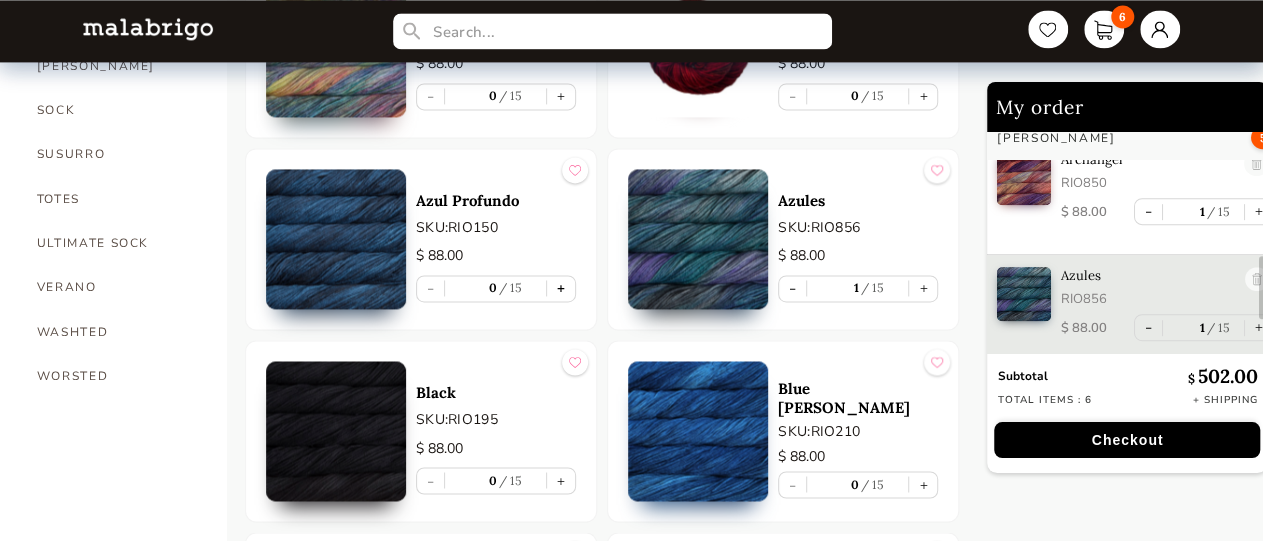 click on "+" at bounding box center (561, 288) 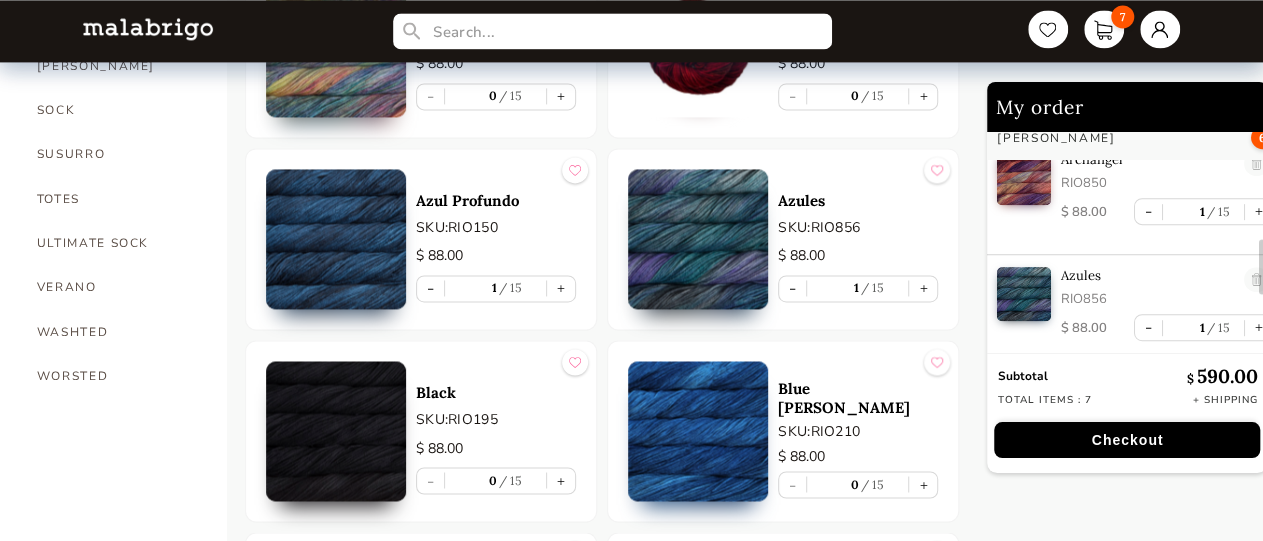 scroll, scrollTop: 17, scrollLeft: 0, axis: vertical 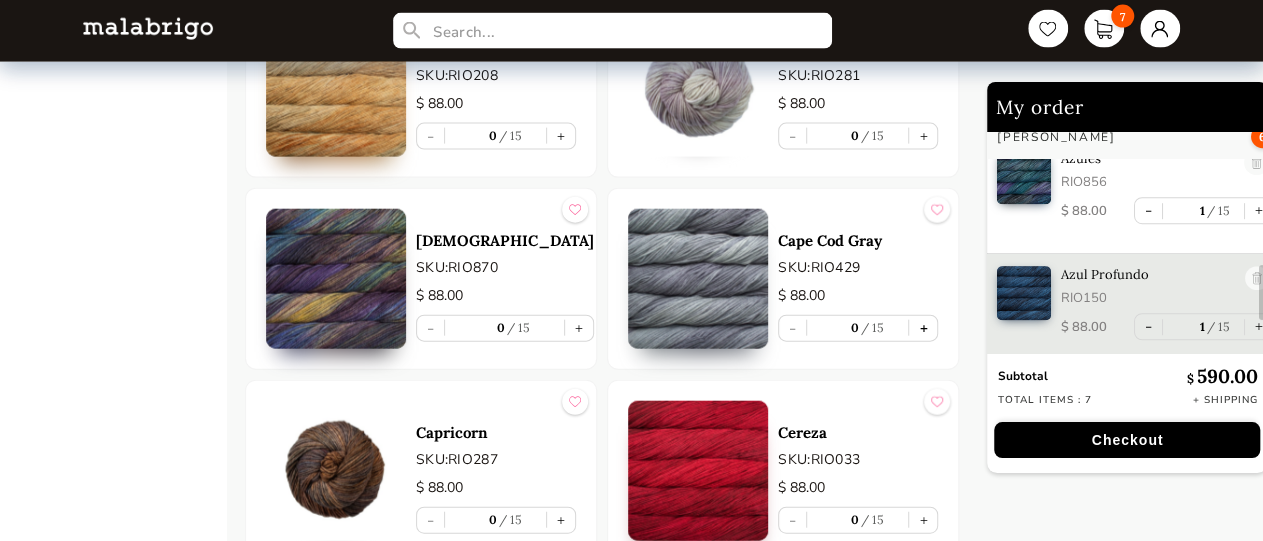 click on "+" at bounding box center (923, 328) 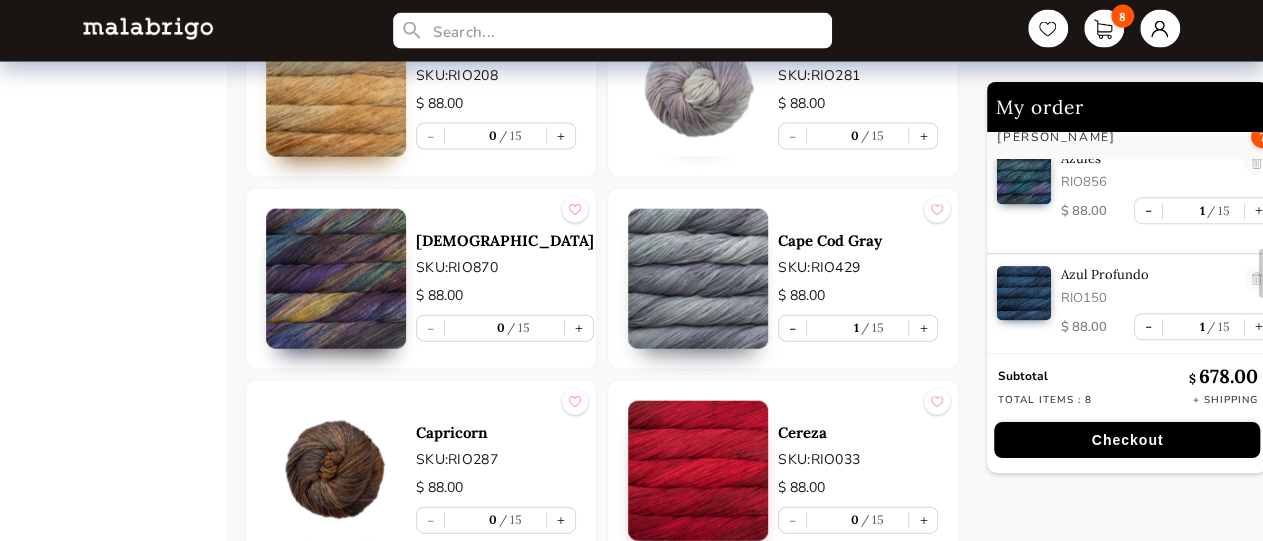 scroll, scrollTop: 16, scrollLeft: 0, axis: vertical 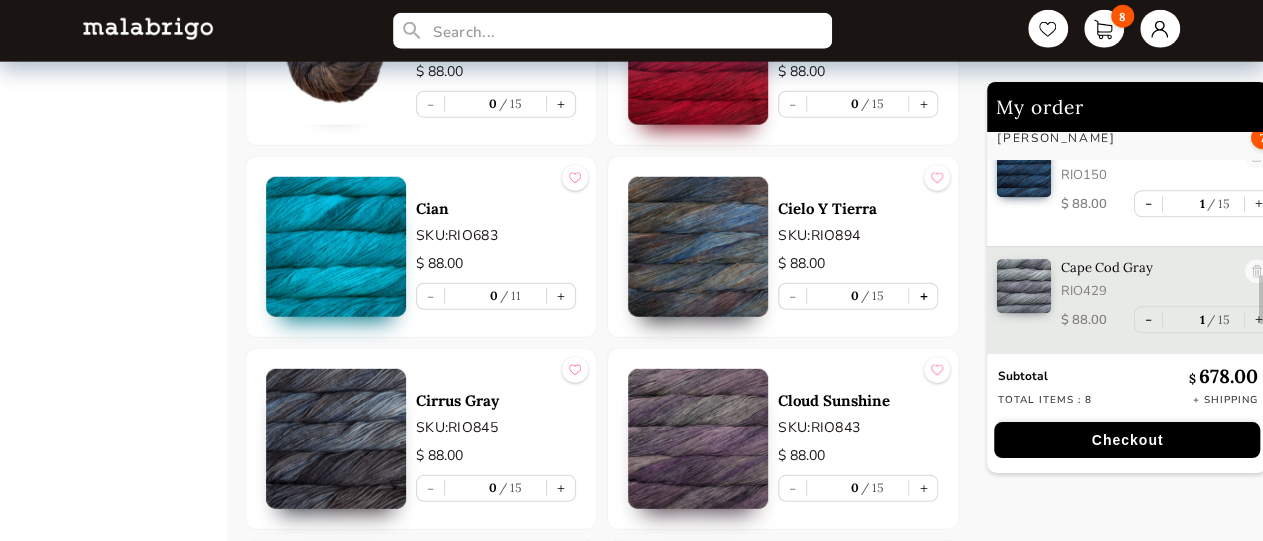 click on "+" at bounding box center (923, 296) 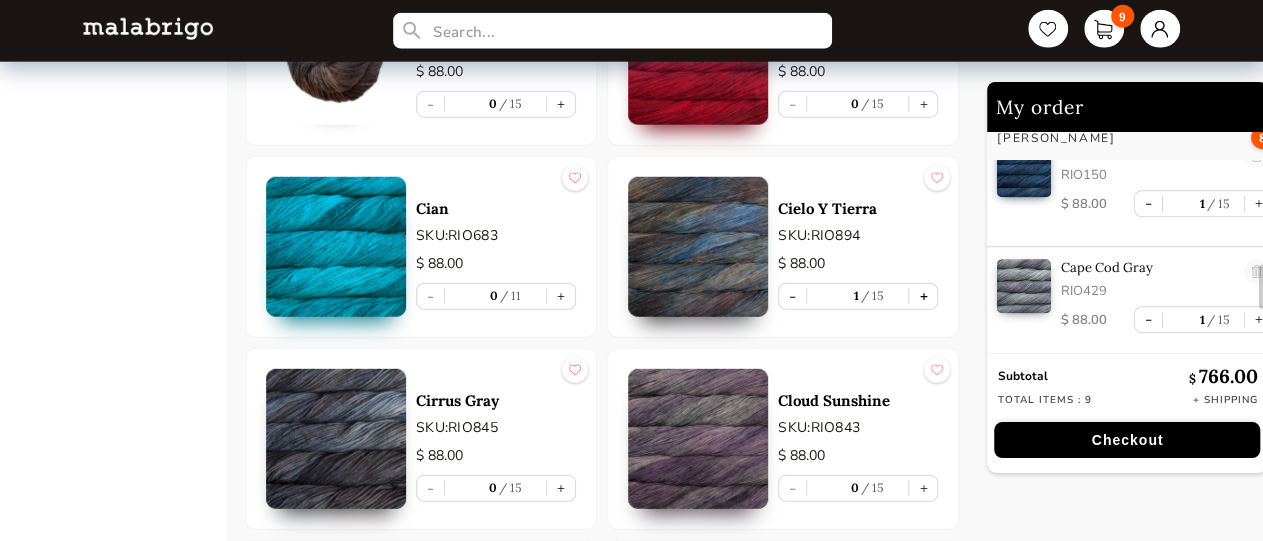 scroll, scrollTop: 17, scrollLeft: 0, axis: vertical 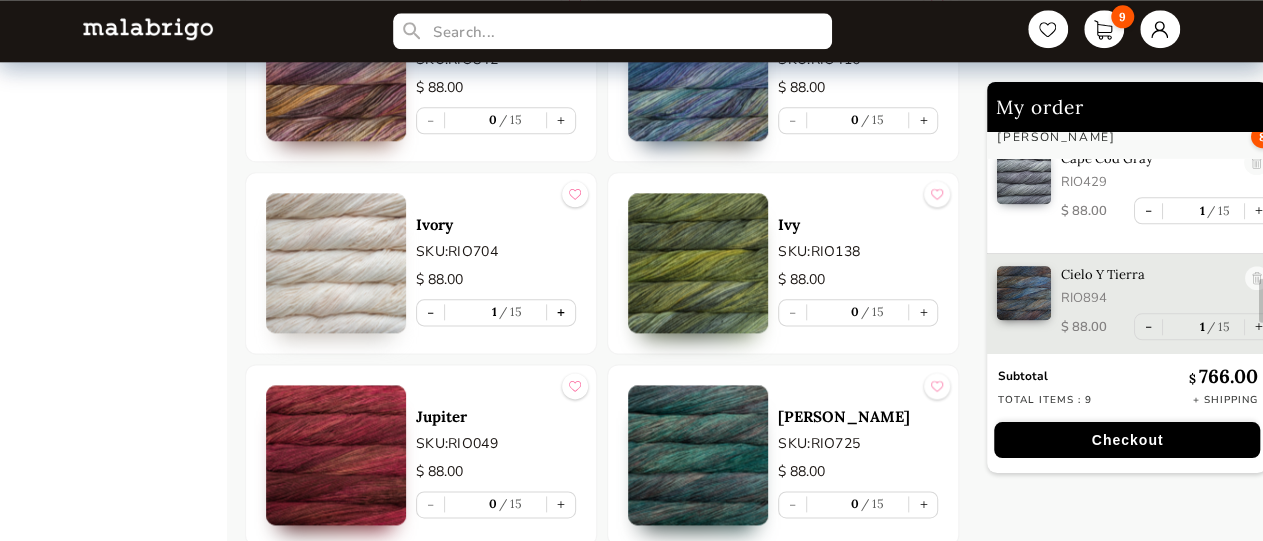 click on "+" at bounding box center [561, 312] 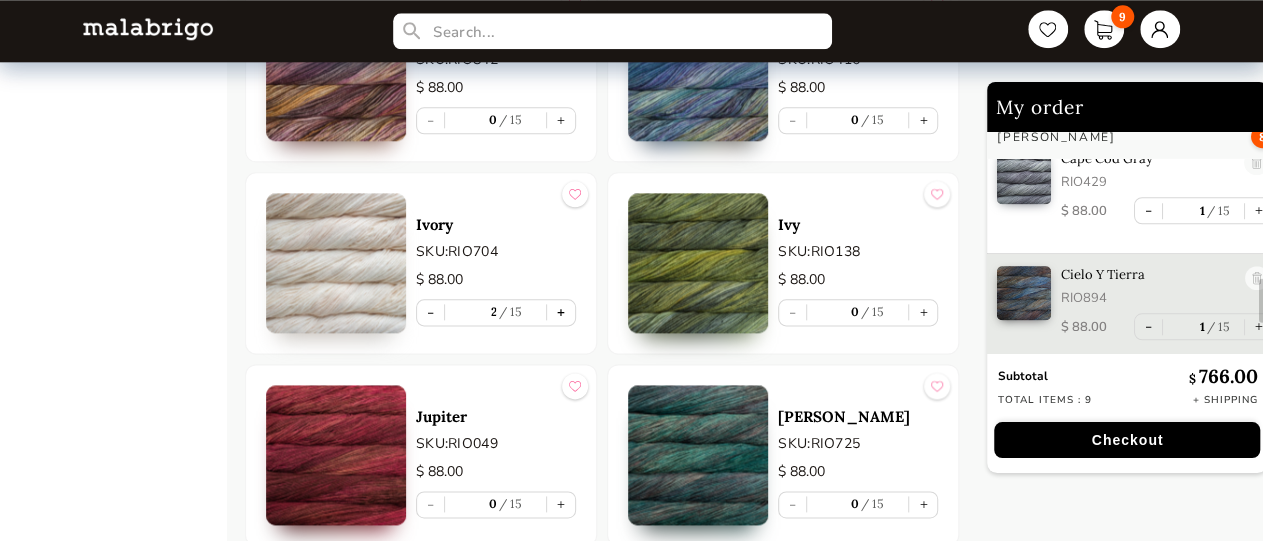 scroll, scrollTop: 16, scrollLeft: 0, axis: vertical 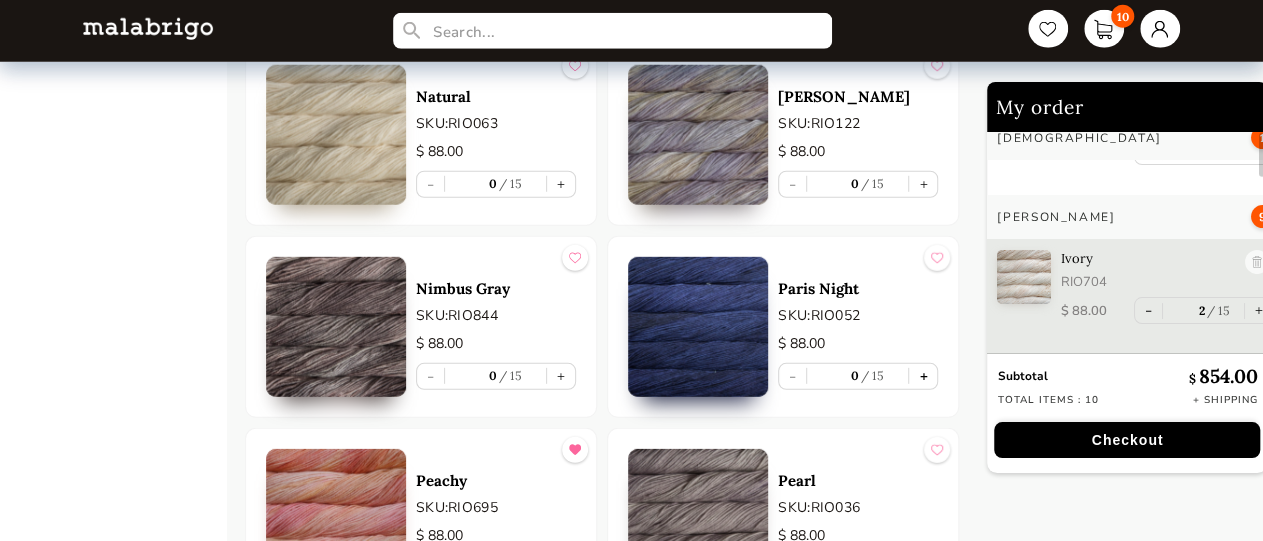 click on "+" at bounding box center [923, 376] 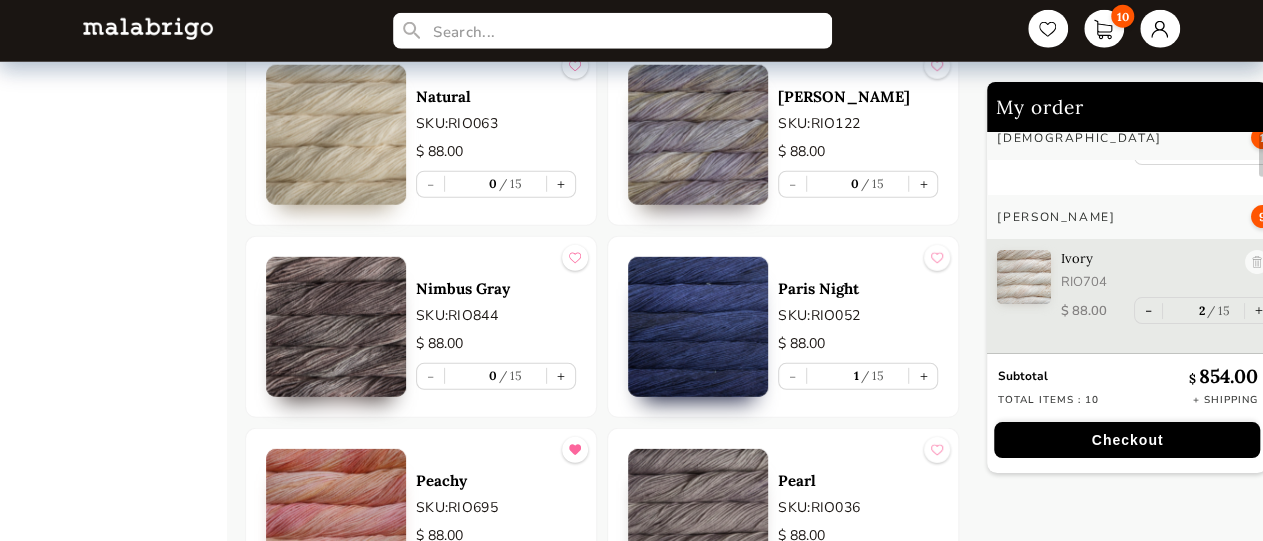 scroll, scrollTop: 17, scrollLeft: 0, axis: vertical 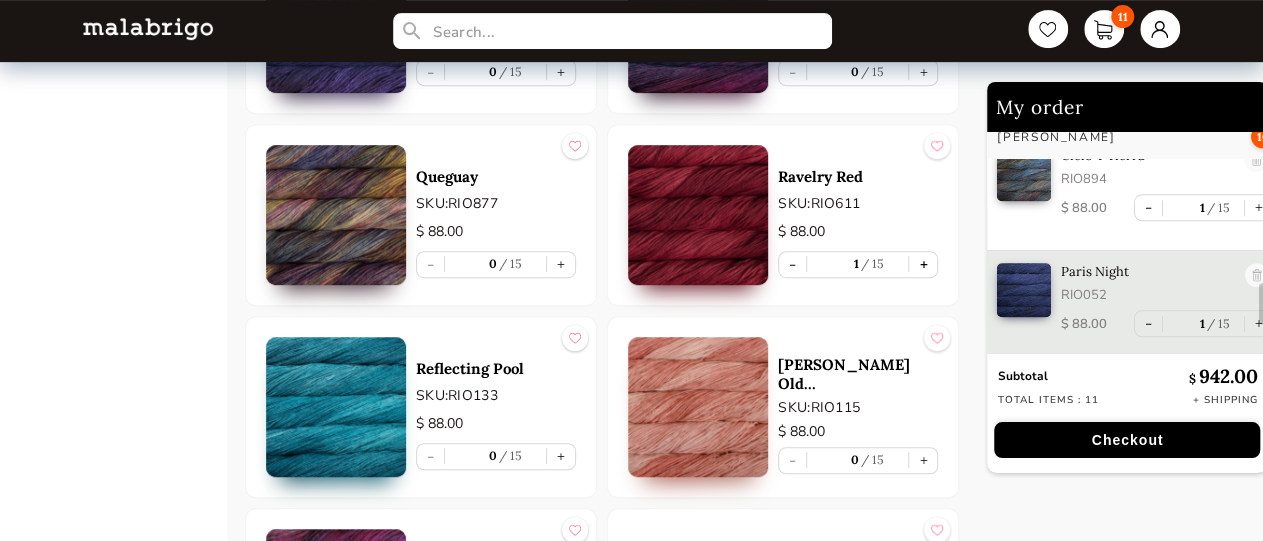 click on "+" at bounding box center [923, 264] 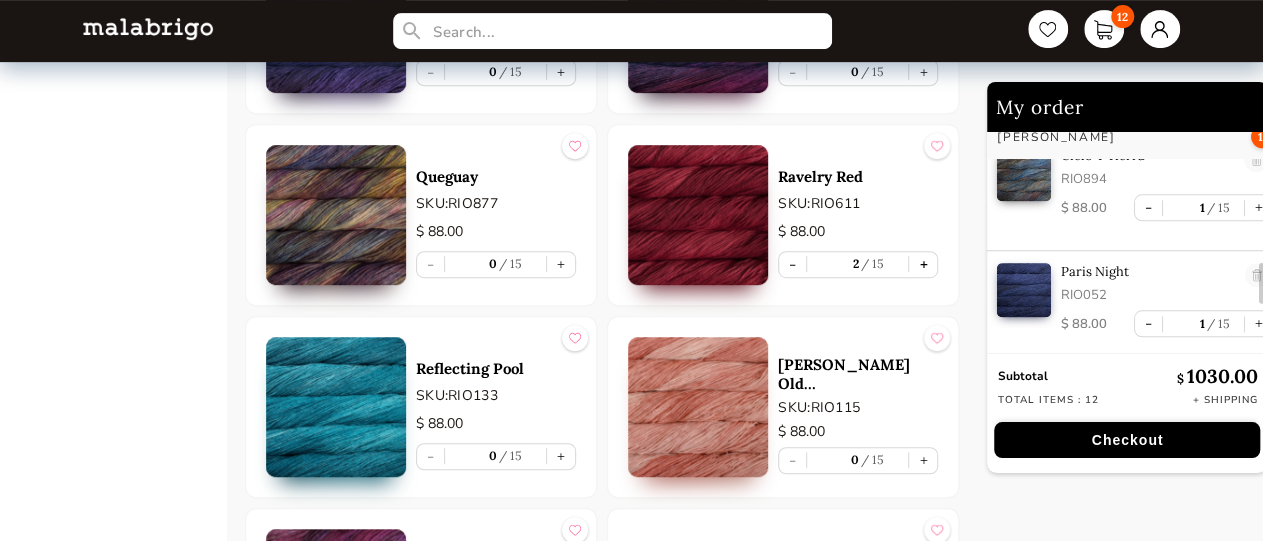 scroll, scrollTop: 16, scrollLeft: 0, axis: vertical 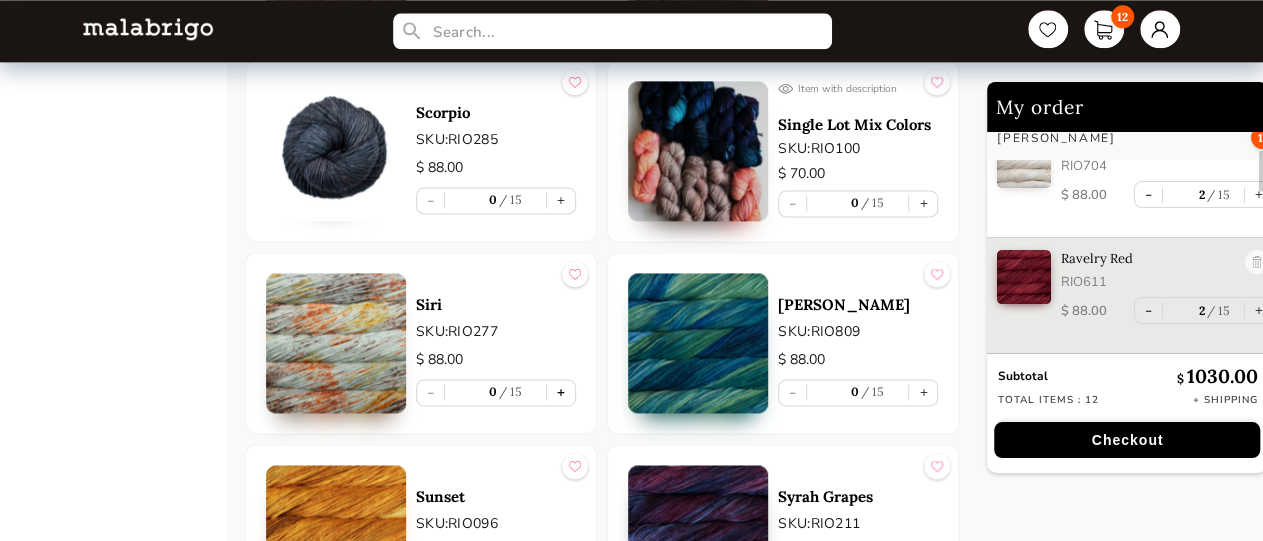 click on "+" at bounding box center [561, 392] 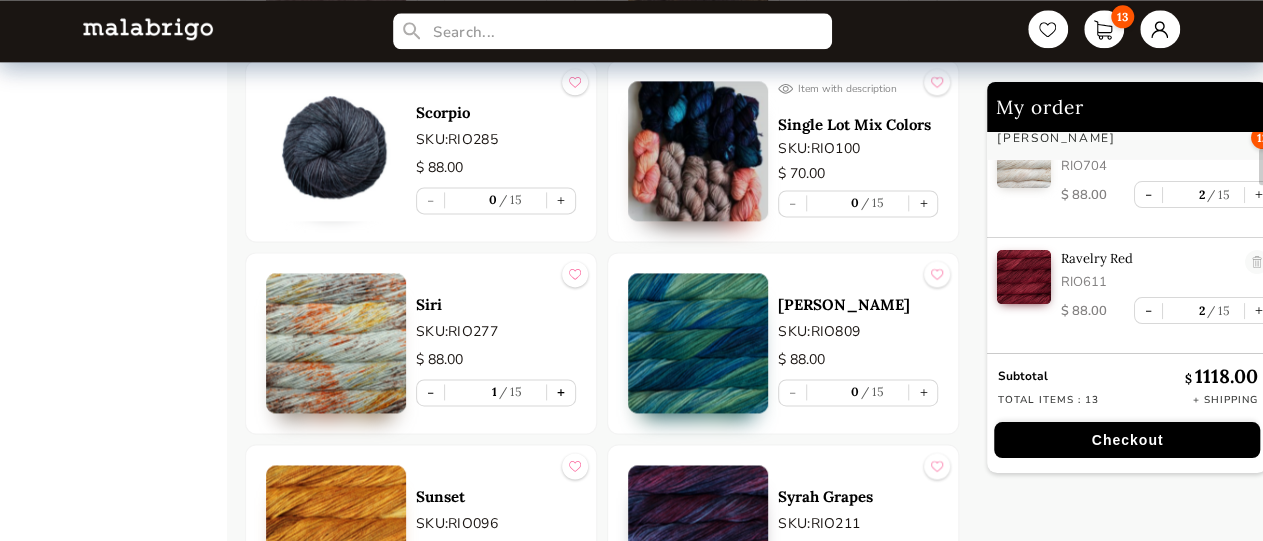 type on "1" 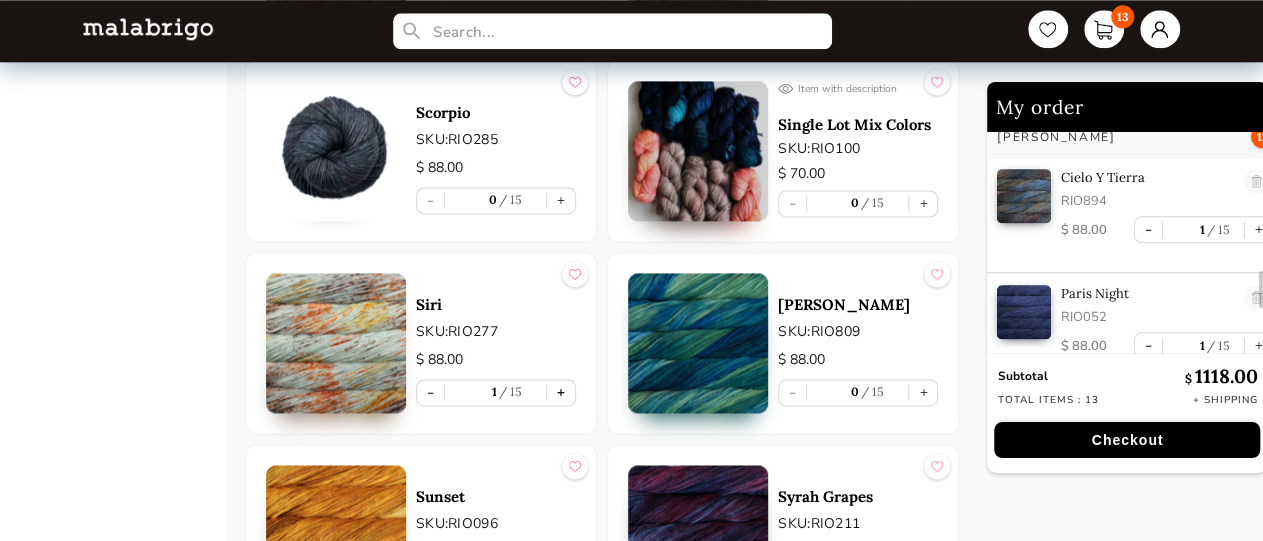 scroll, scrollTop: 1108, scrollLeft: 0, axis: vertical 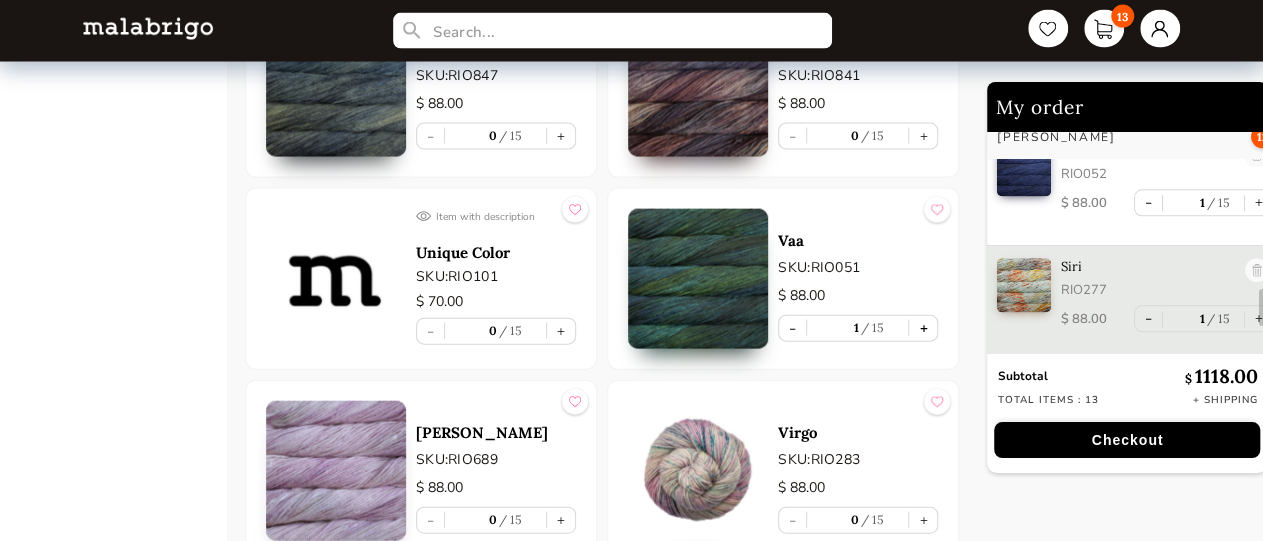 click on "+" at bounding box center (923, 328) 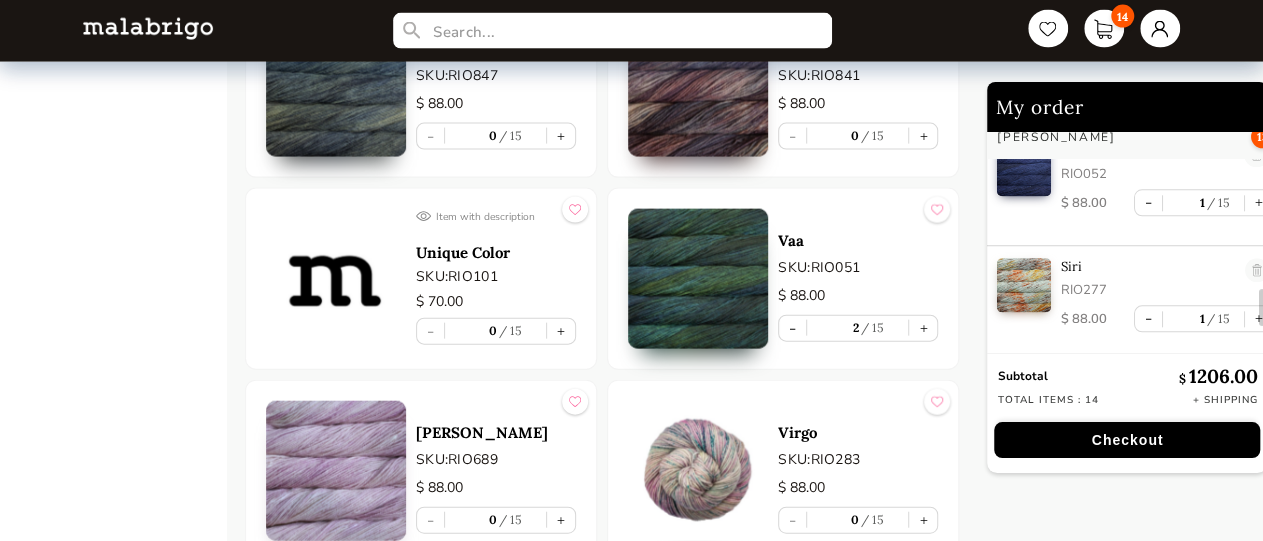 scroll, scrollTop: 16, scrollLeft: 0, axis: vertical 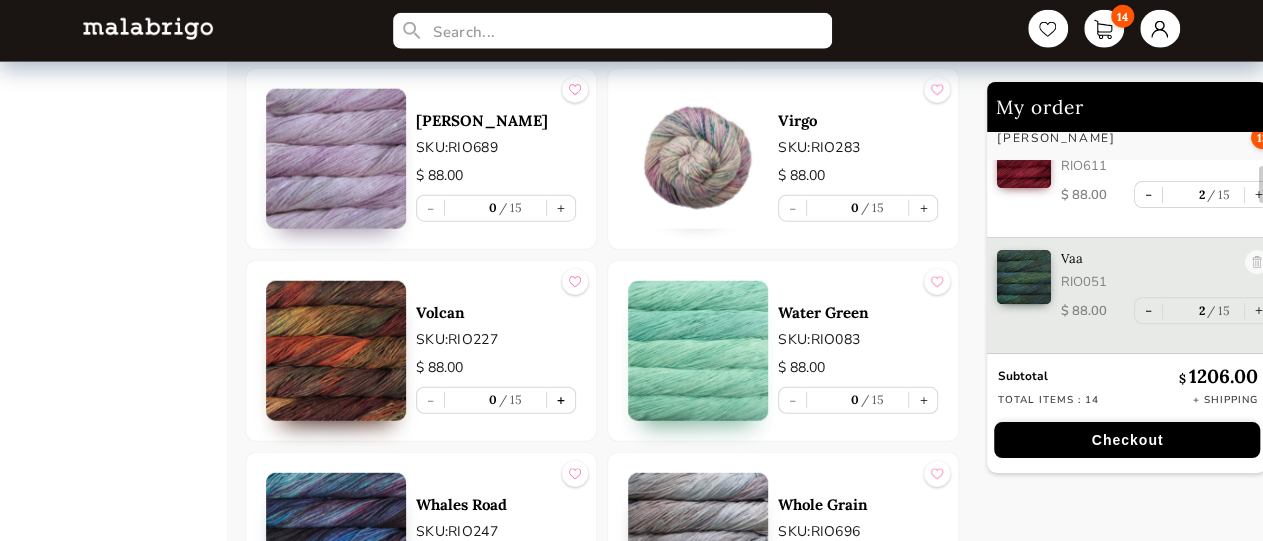 click on "+" at bounding box center [561, 400] 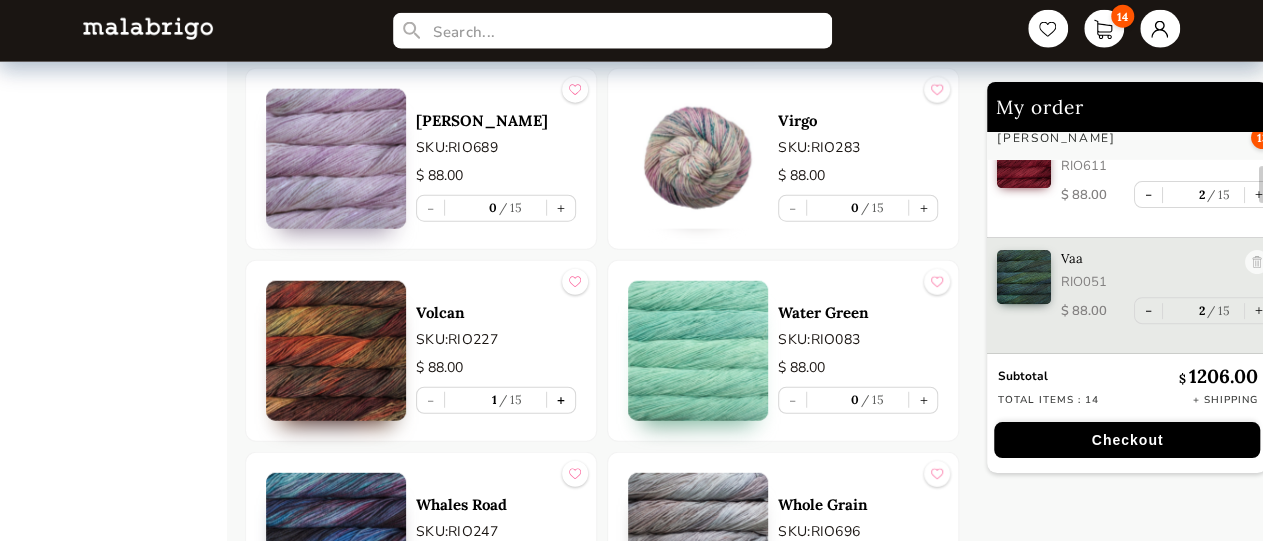 scroll, scrollTop: 17, scrollLeft: 0, axis: vertical 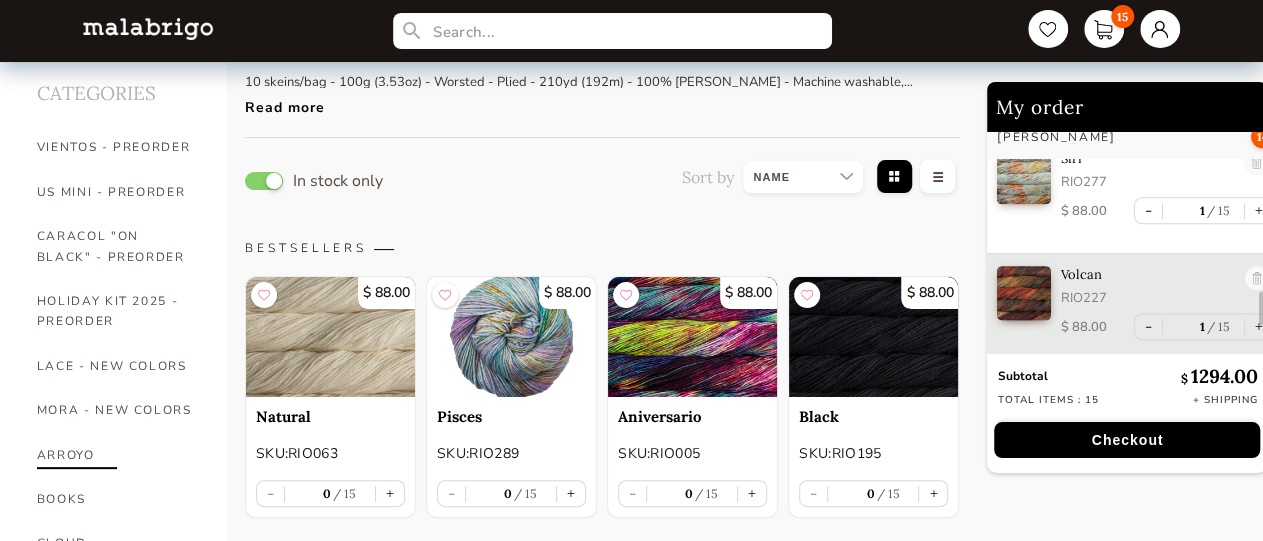 click on "ARROYO" at bounding box center [117, 455] 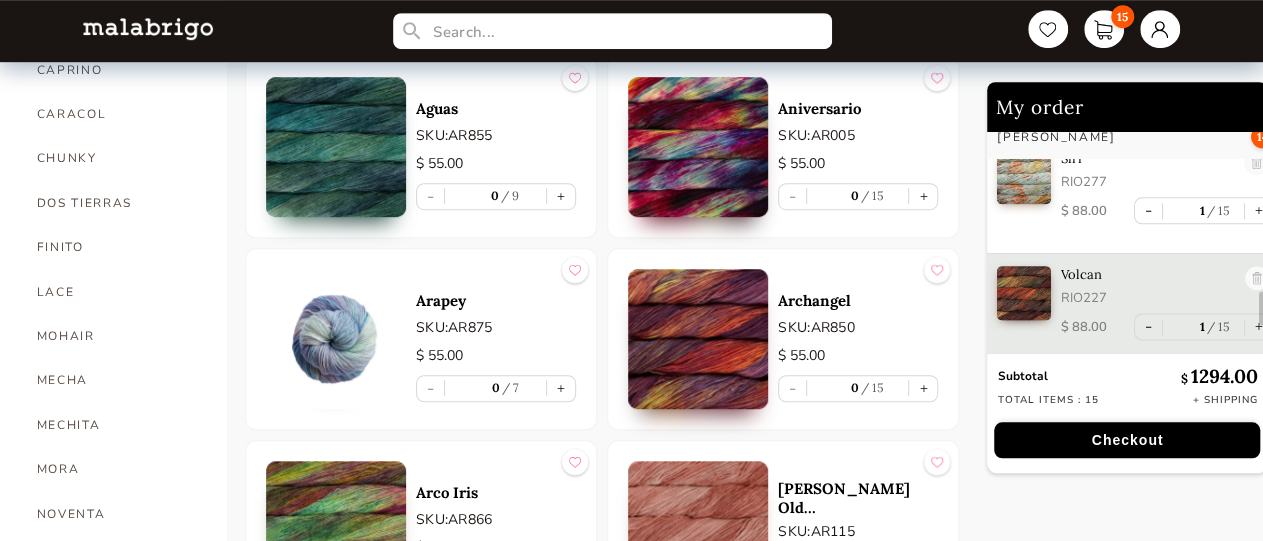 scroll, scrollTop: 590, scrollLeft: 0, axis: vertical 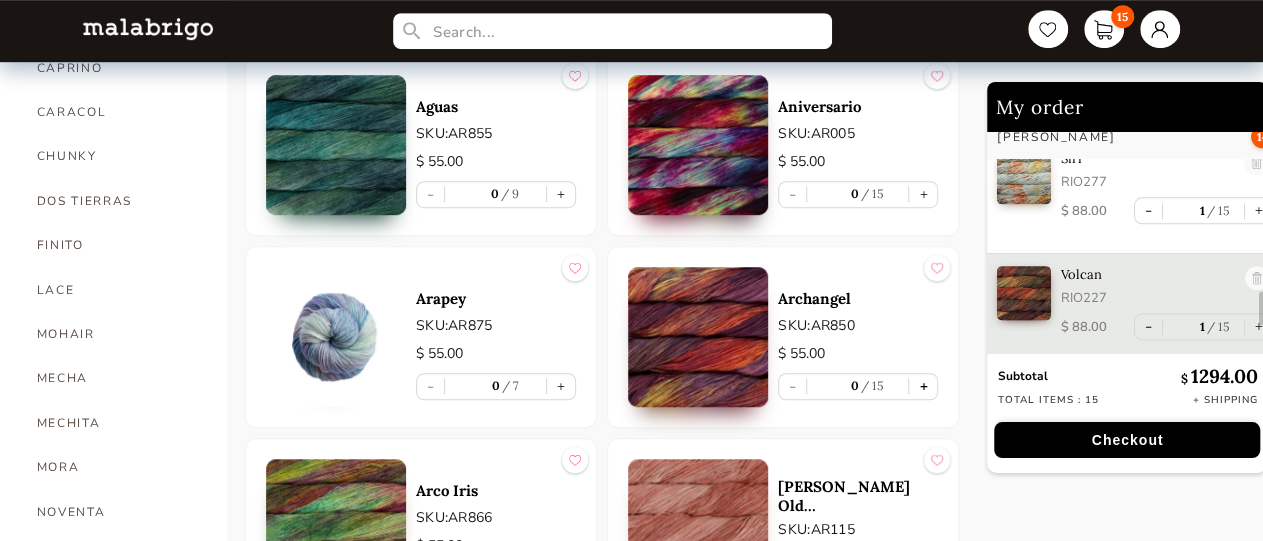 click on "+" at bounding box center (923, 386) 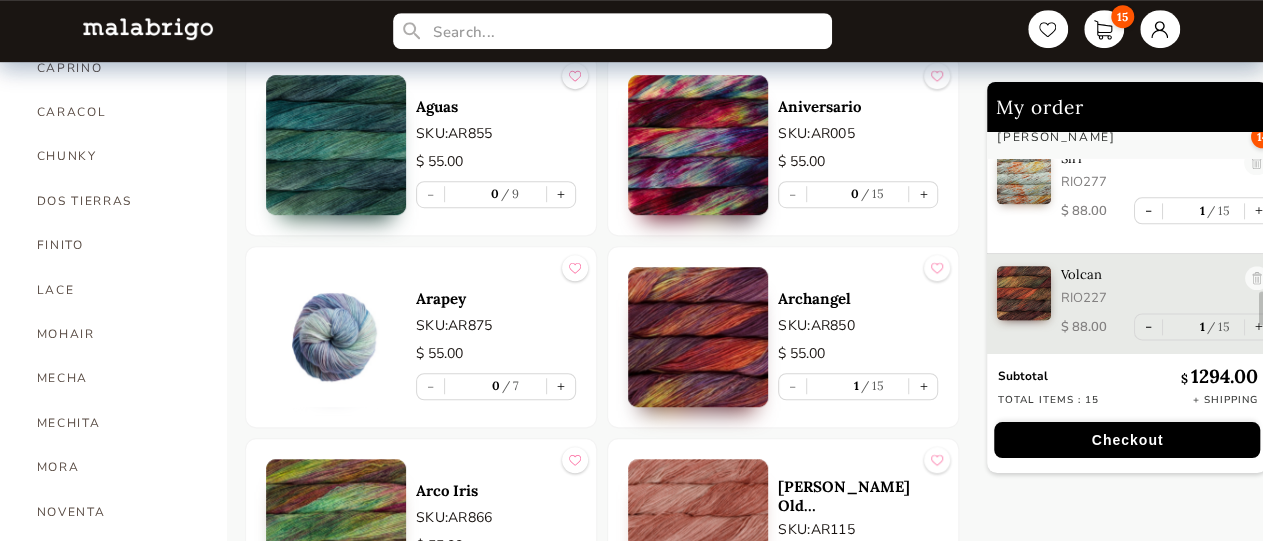 scroll, scrollTop: 988, scrollLeft: 0, axis: vertical 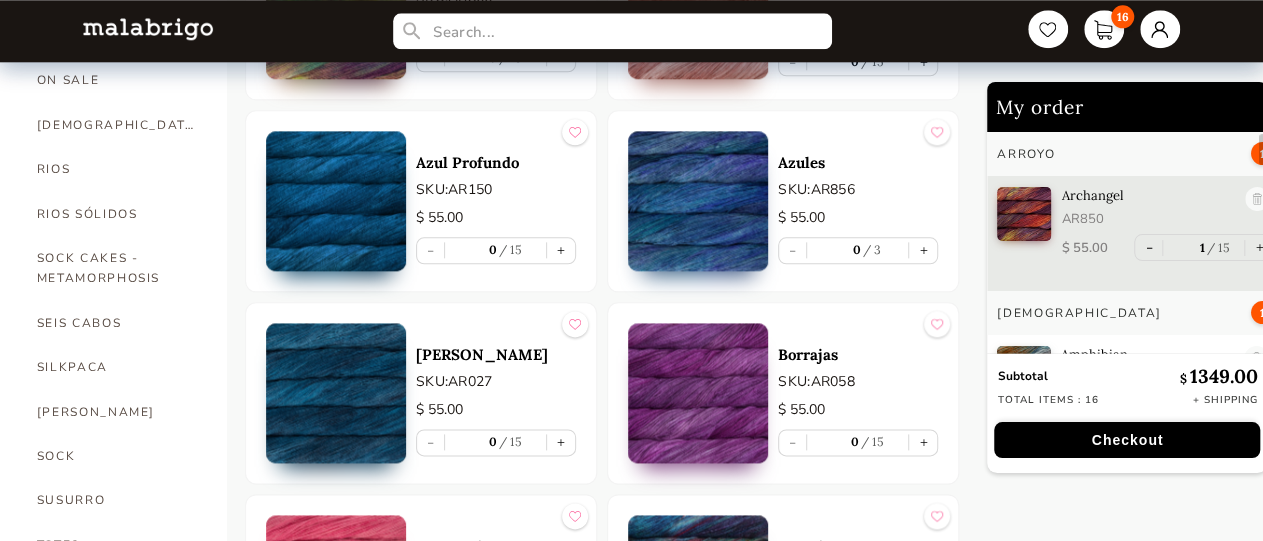 drag, startPoint x: 566, startPoint y: 245, endPoint x: 540, endPoint y: 209, distance: 44.407207 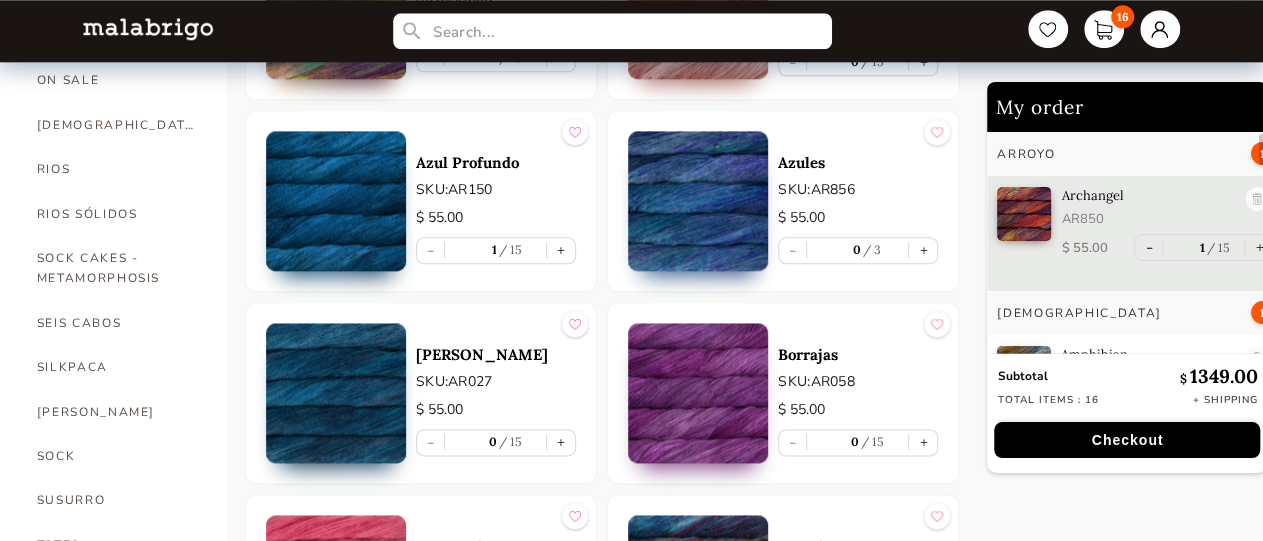 scroll 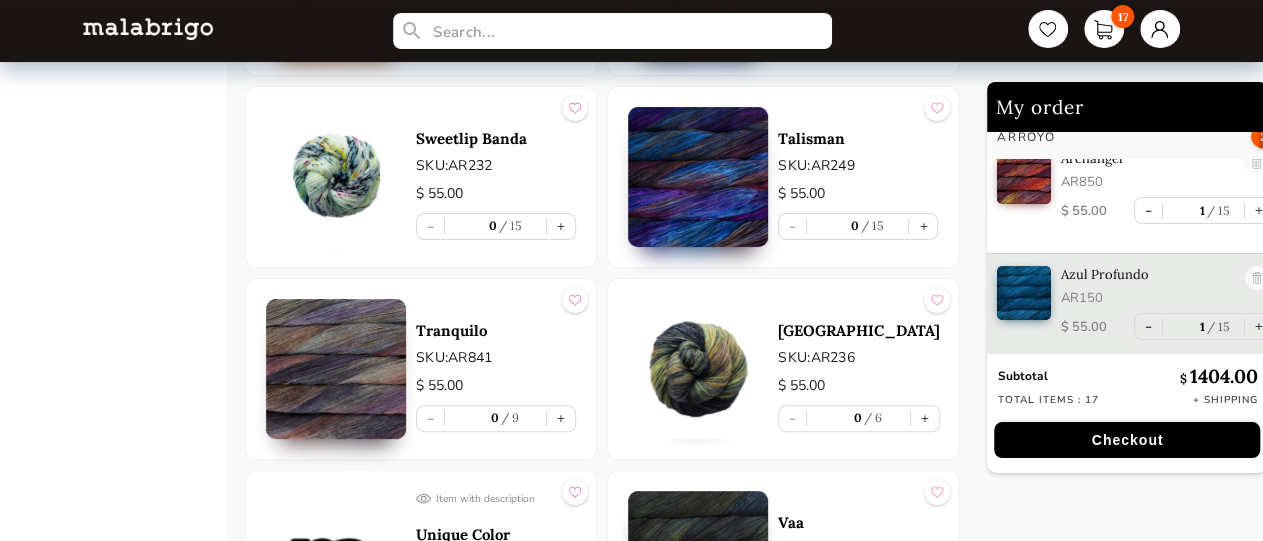 click at bounding box center [698, 369] 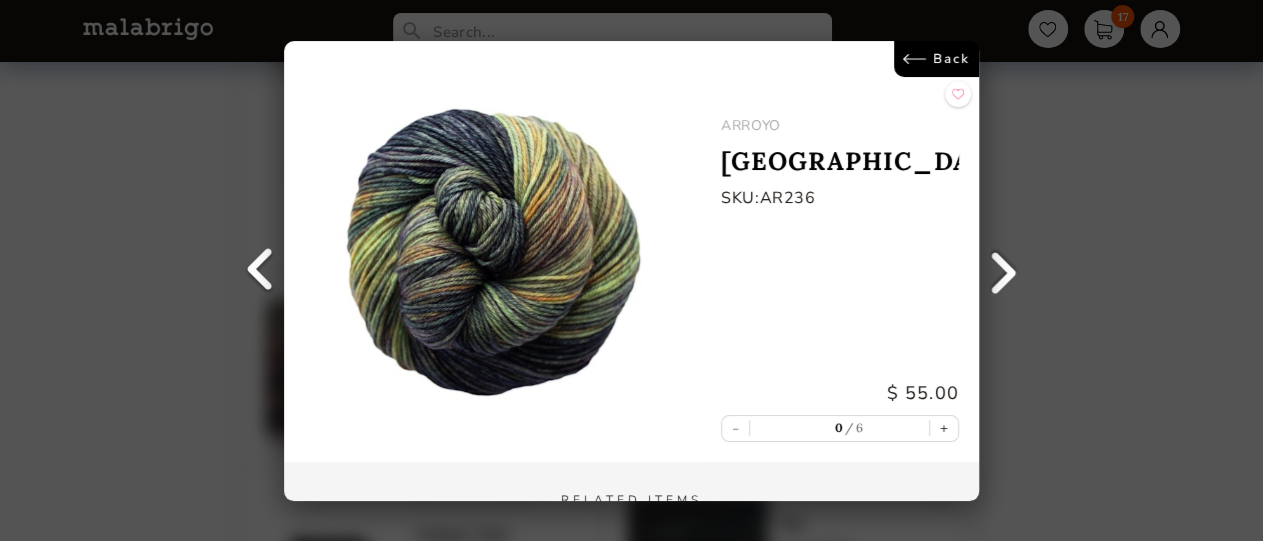 click on "Back" at bounding box center [936, 59] 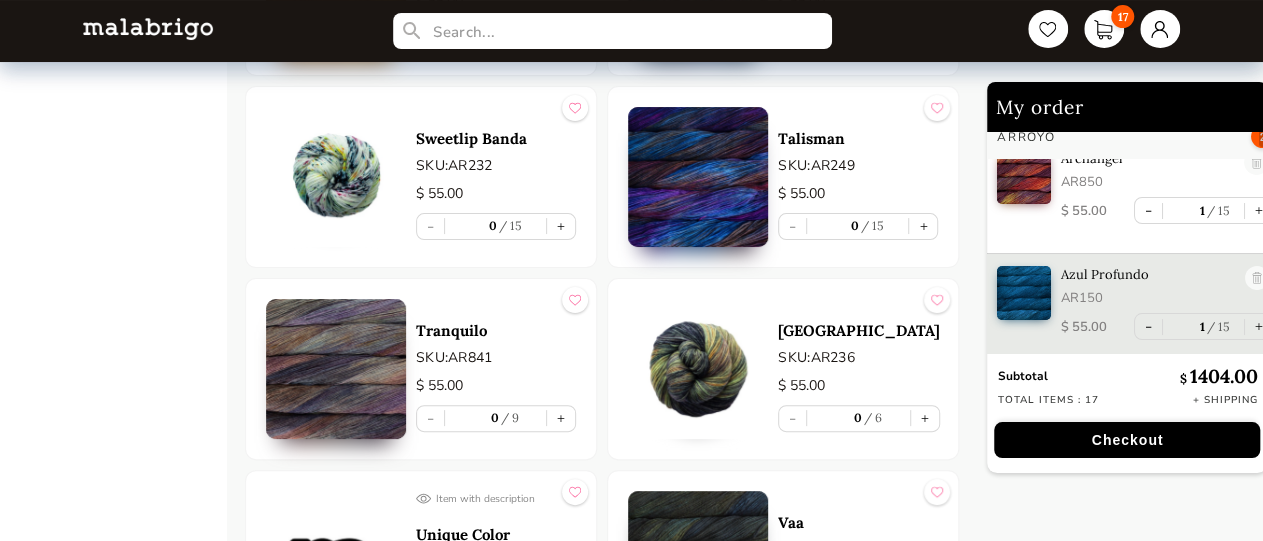 scroll, scrollTop: 17, scrollLeft: 0, axis: vertical 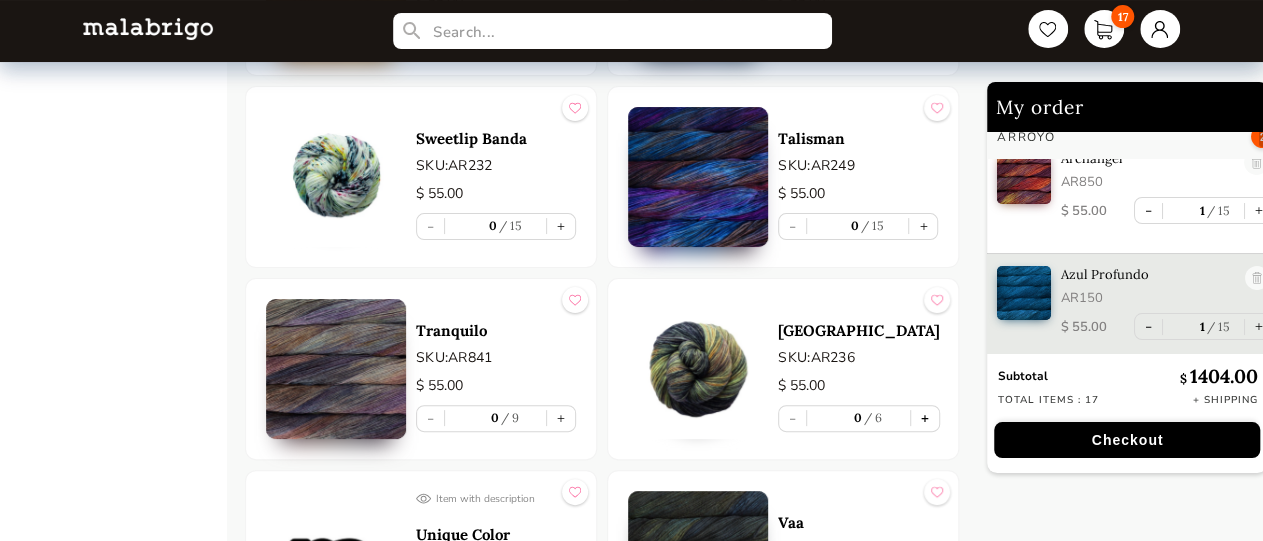 click on "+" at bounding box center [925, 418] 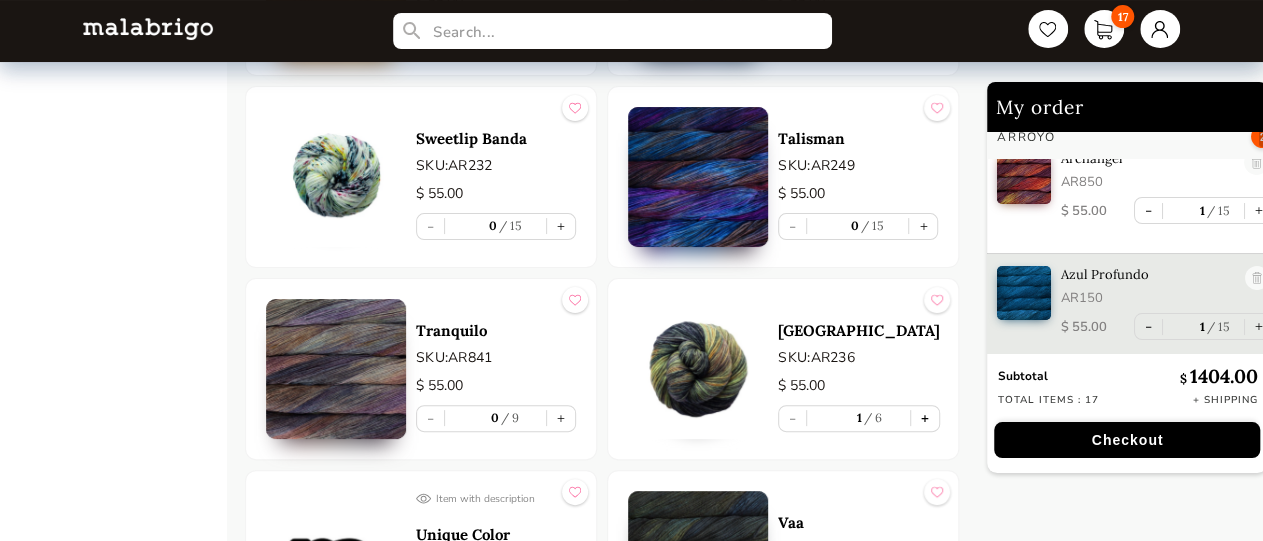 scroll, scrollTop: 16, scrollLeft: 0, axis: vertical 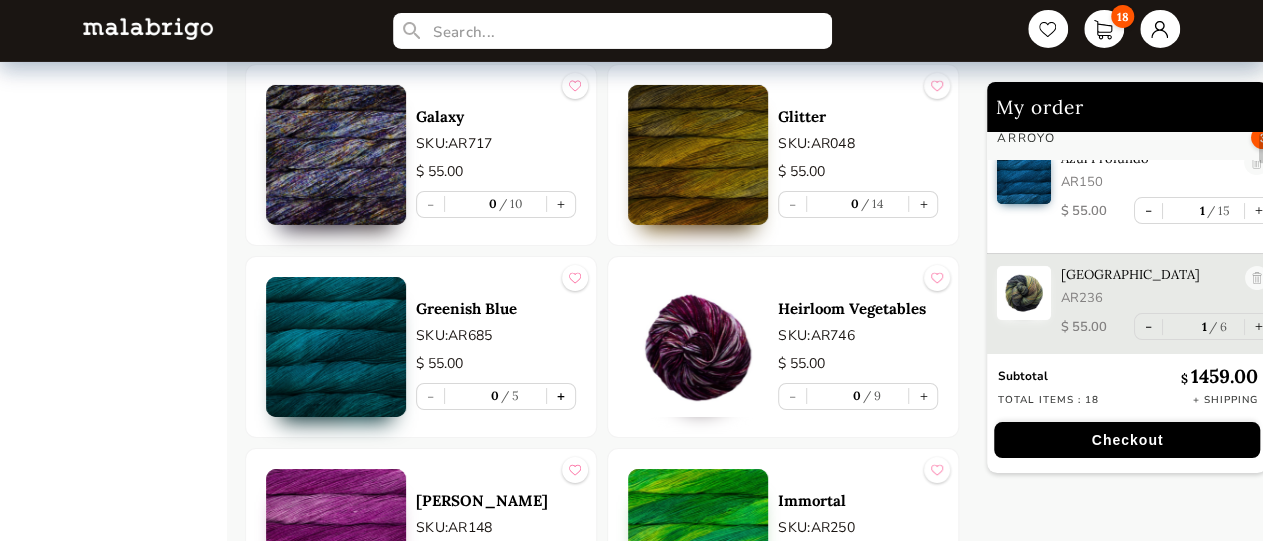 click on "+" at bounding box center [561, 396] 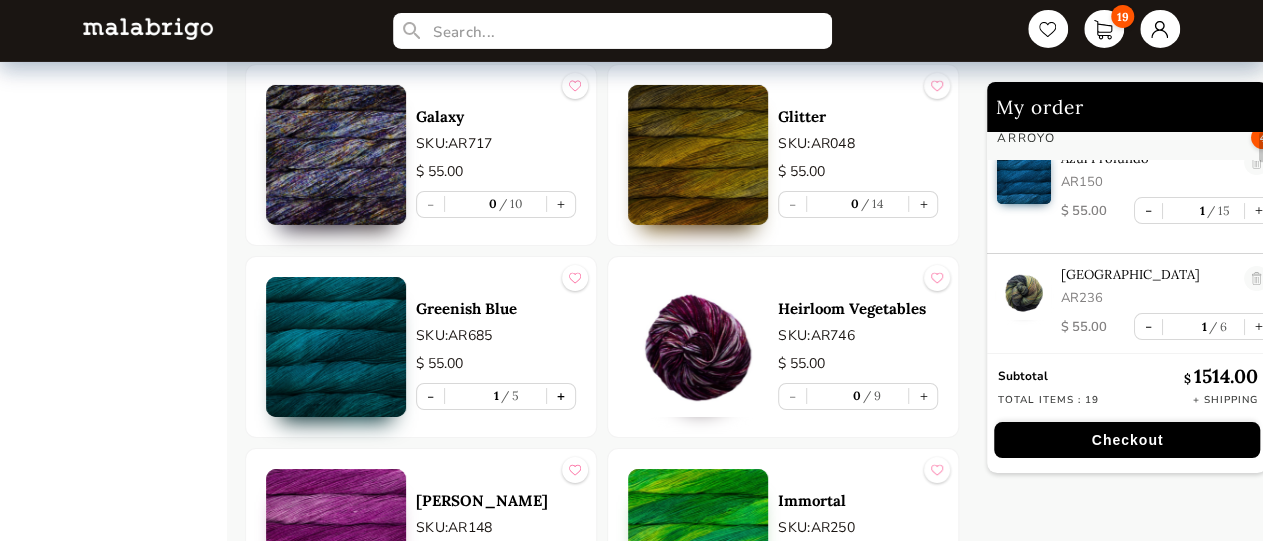 type on "1" 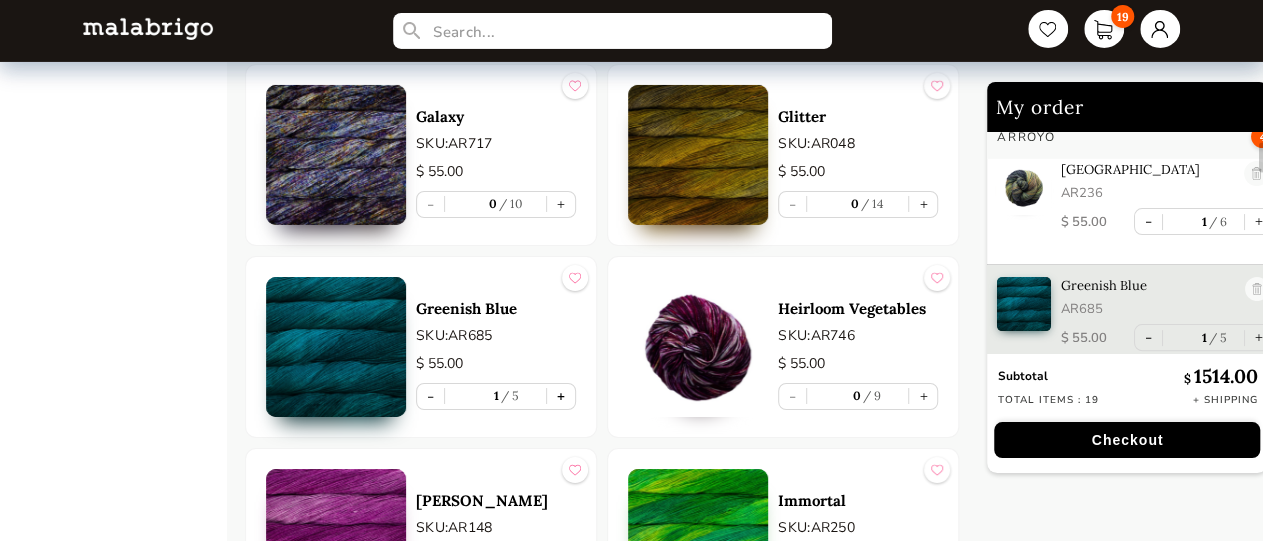 scroll, scrollTop: 260, scrollLeft: 0, axis: vertical 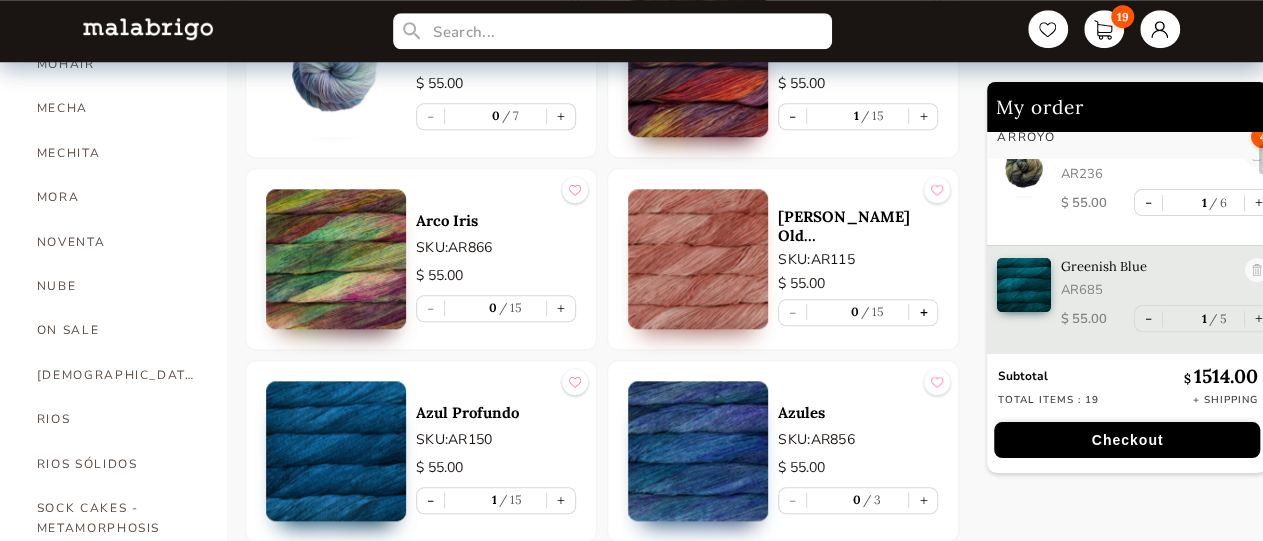 click on "+" at bounding box center [923, 312] 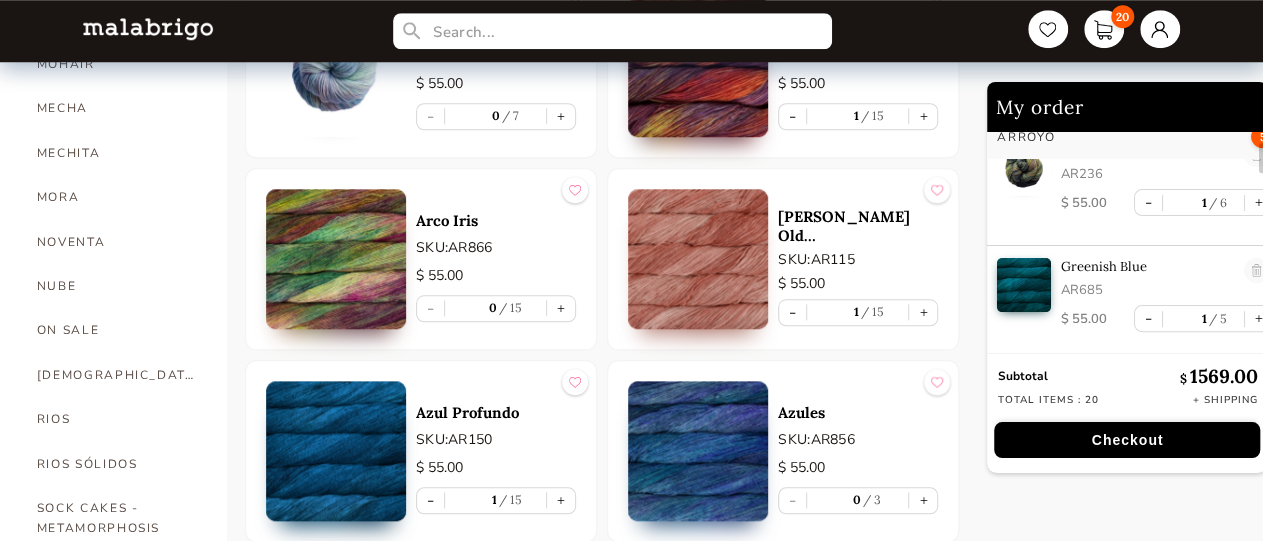 scroll, scrollTop: 16, scrollLeft: 0, axis: vertical 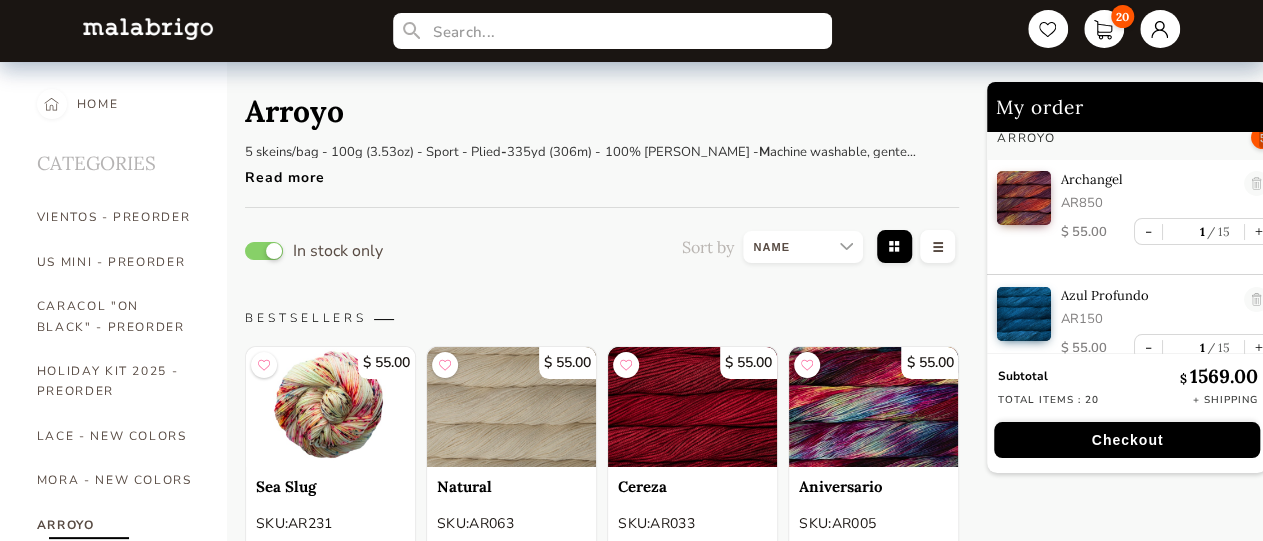 click on "Azul Profundo AR150 $   55.00 - 1 15 +" at bounding box center [1135, 333] 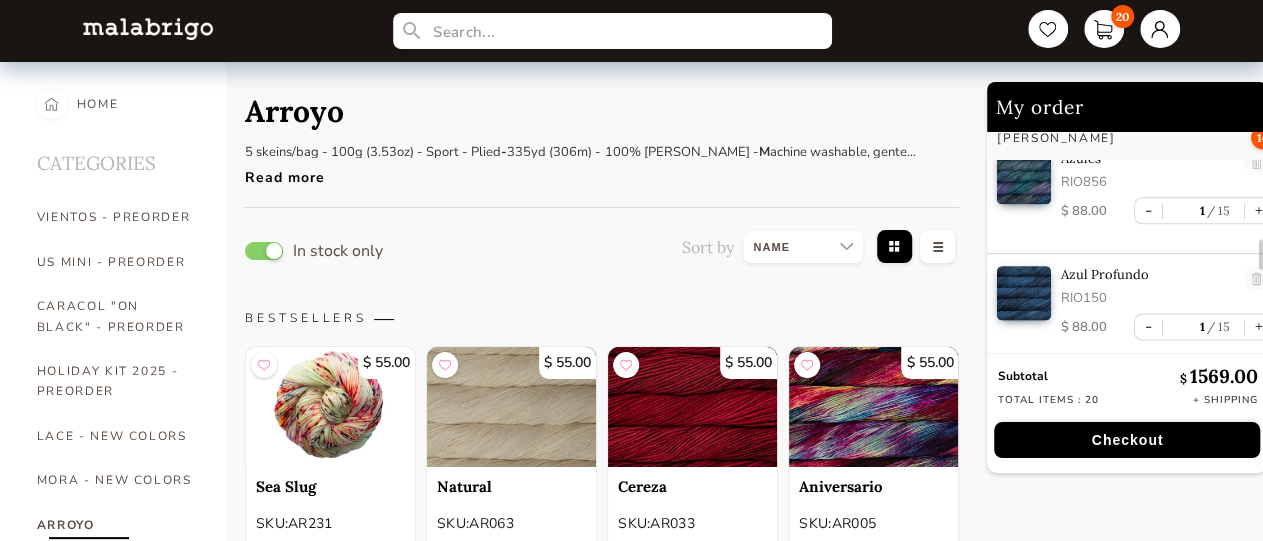 scroll, scrollTop: 1187, scrollLeft: 0, axis: vertical 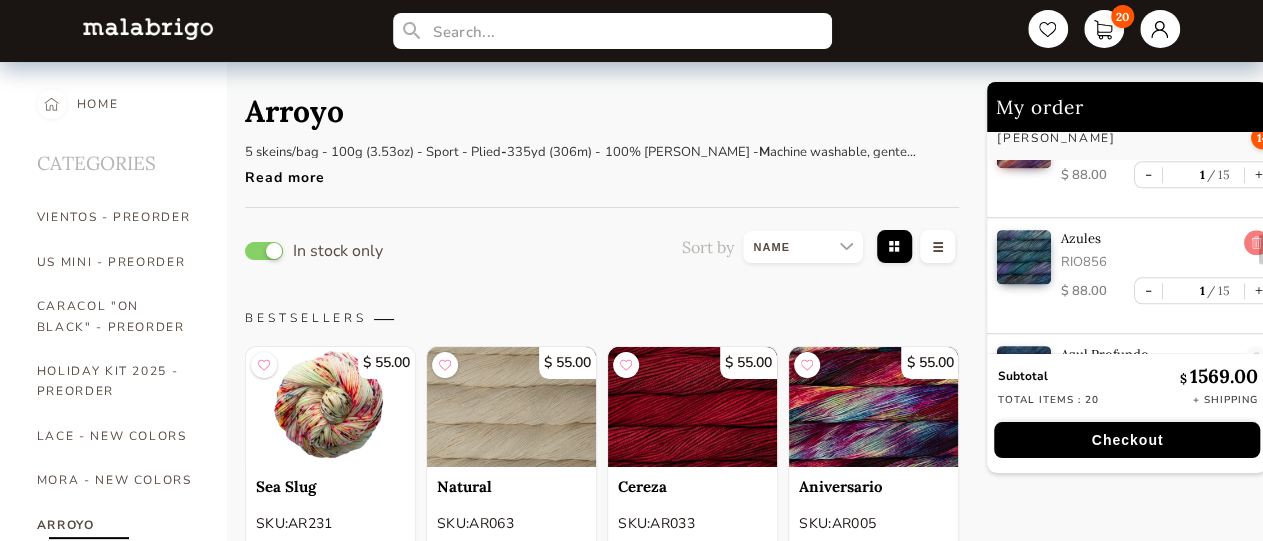 click at bounding box center [1257, 243] 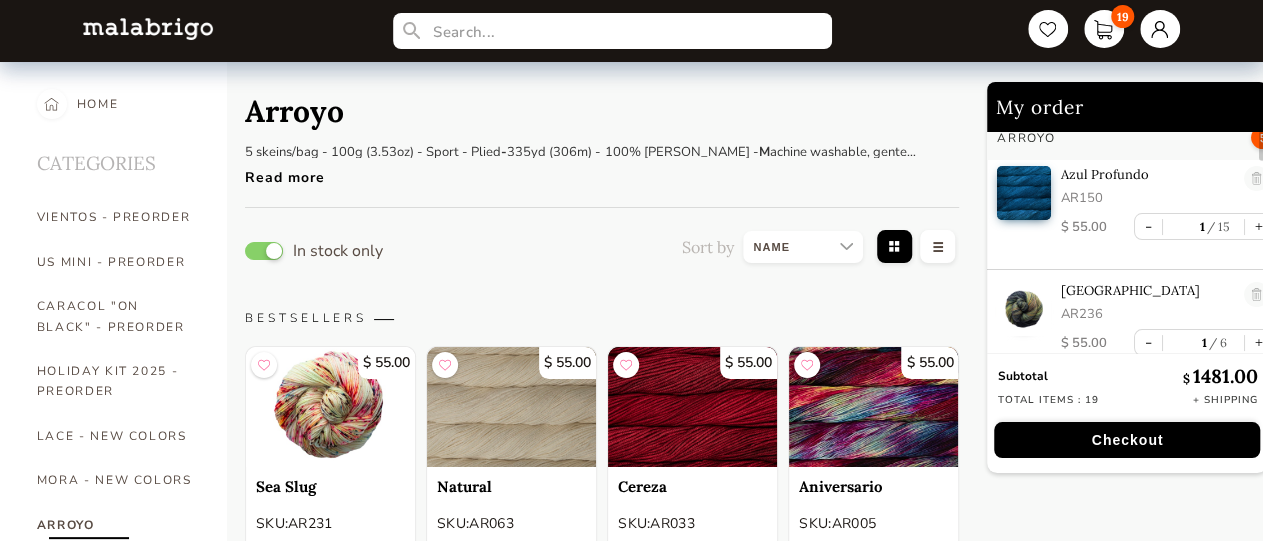 scroll, scrollTop: 160, scrollLeft: 0, axis: vertical 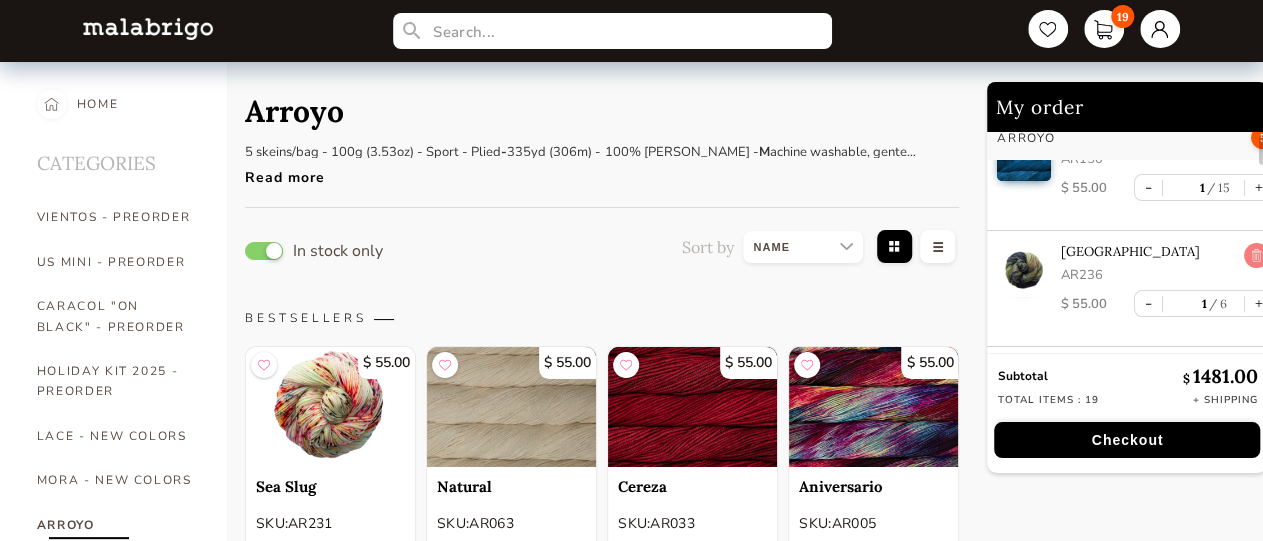click at bounding box center [1257, 256] 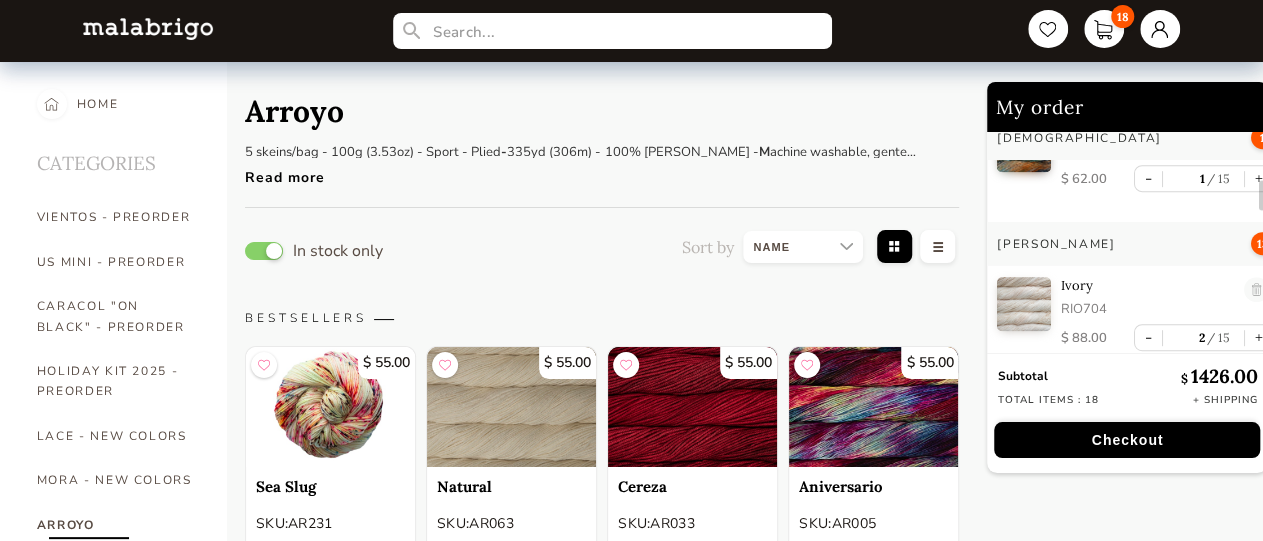 scroll, scrollTop: 480, scrollLeft: 0, axis: vertical 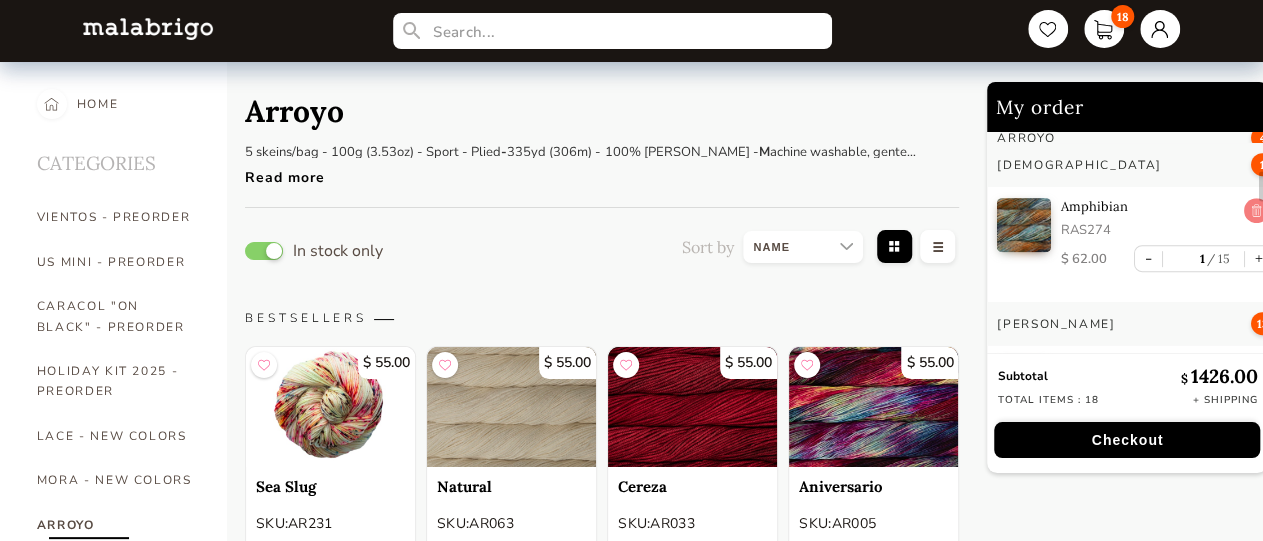 click at bounding box center [1257, 211] 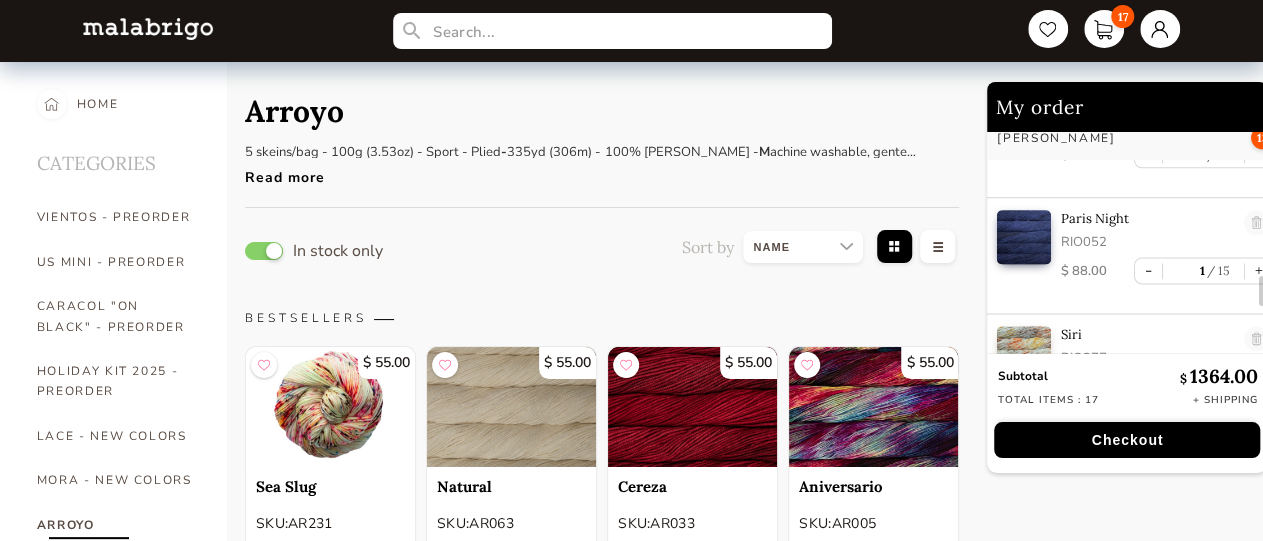 scroll, scrollTop: 1516, scrollLeft: 0, axis: vertical 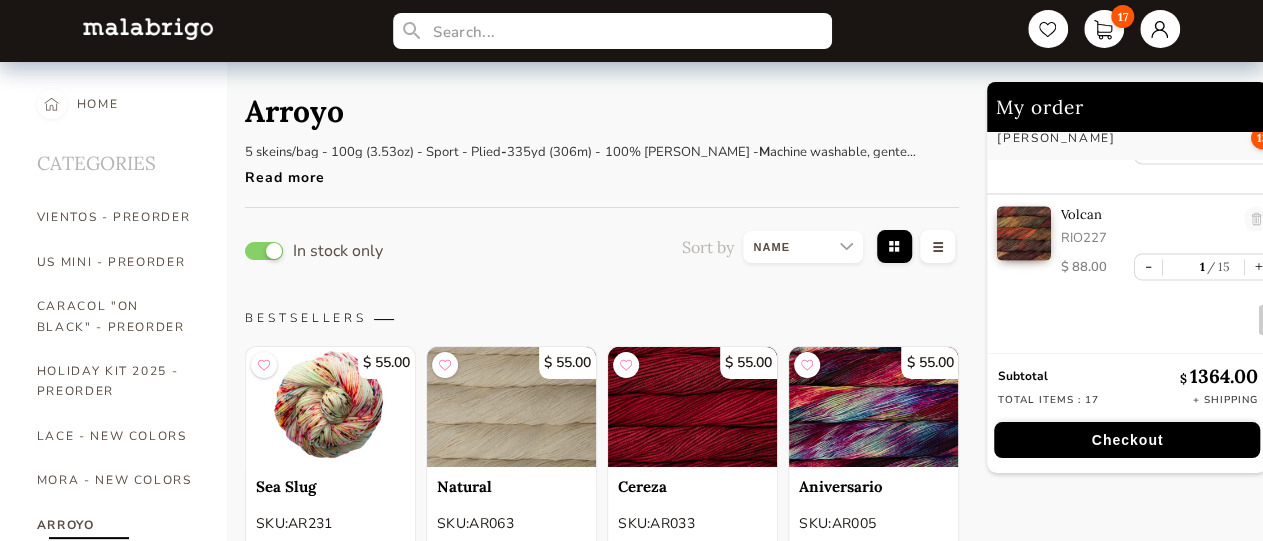 click on "Checkout" at bounding box center (1127, 440) 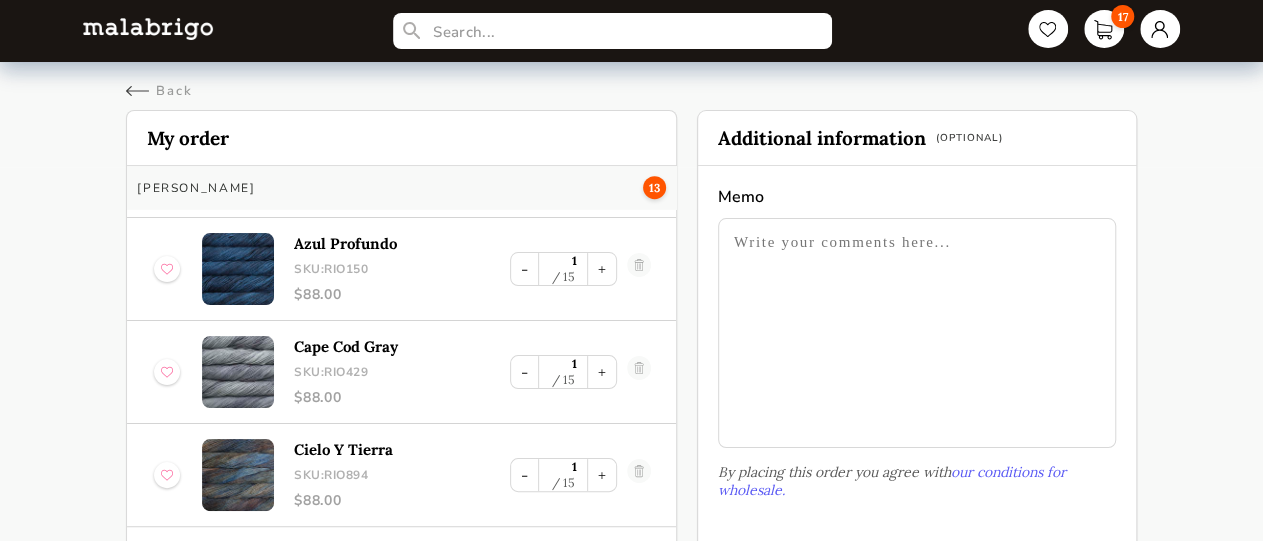 scroll, scrollTop: 888, scrollLeft: 0, axis: vertical 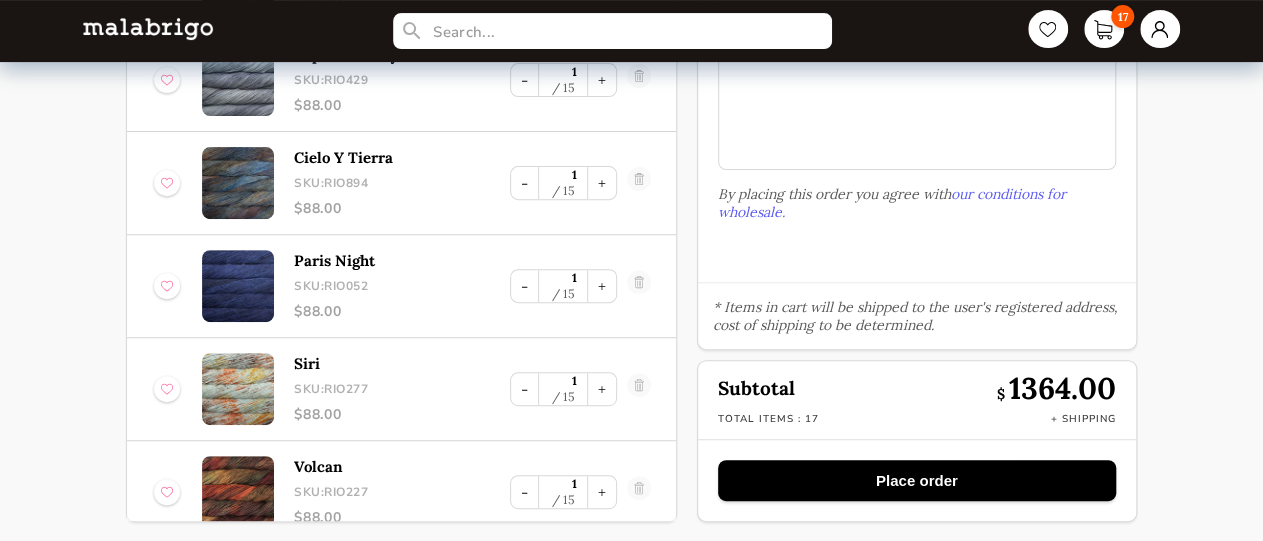 click on "Place order" at bounding box center (917, 480) 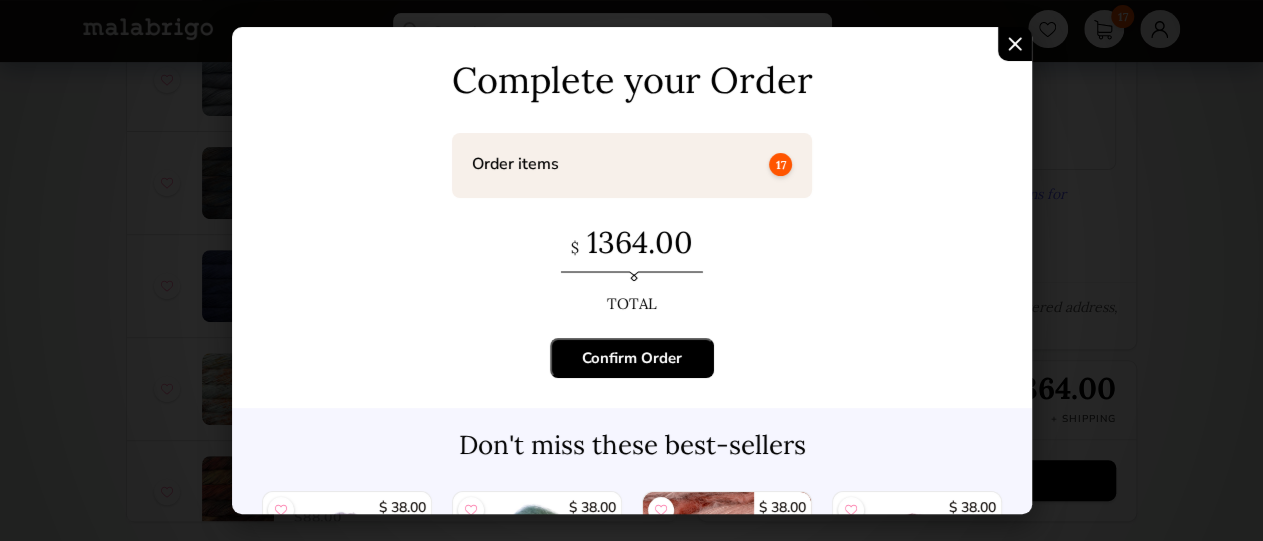 click on "Confirm Order" at bounding box center [632, 358] 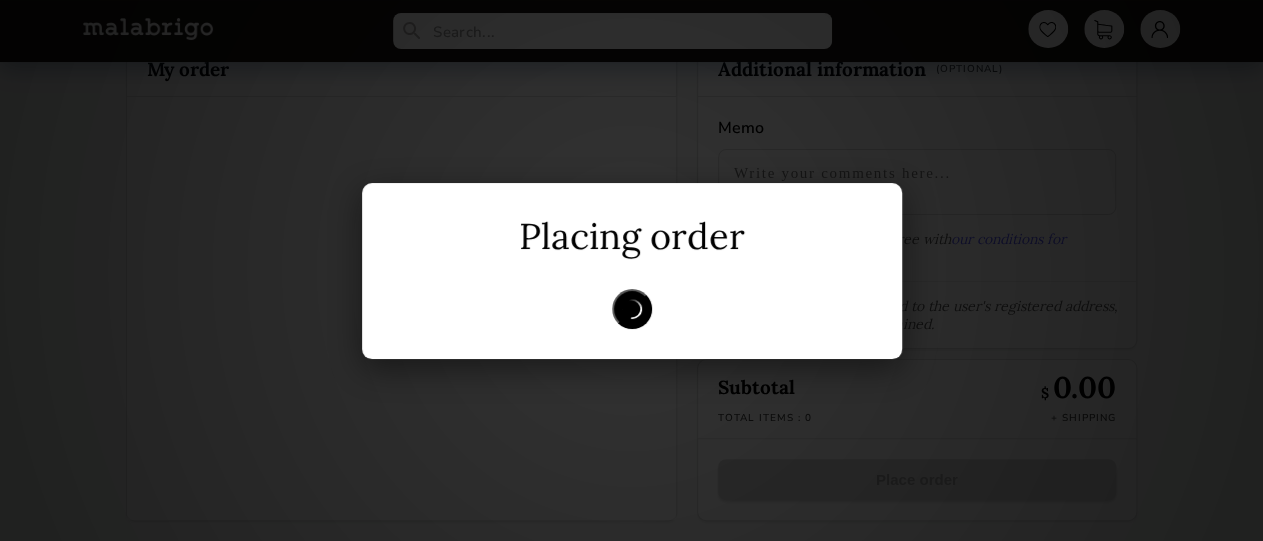 scroll, scrollTop: 0, scrollLeft: 0, axis: both 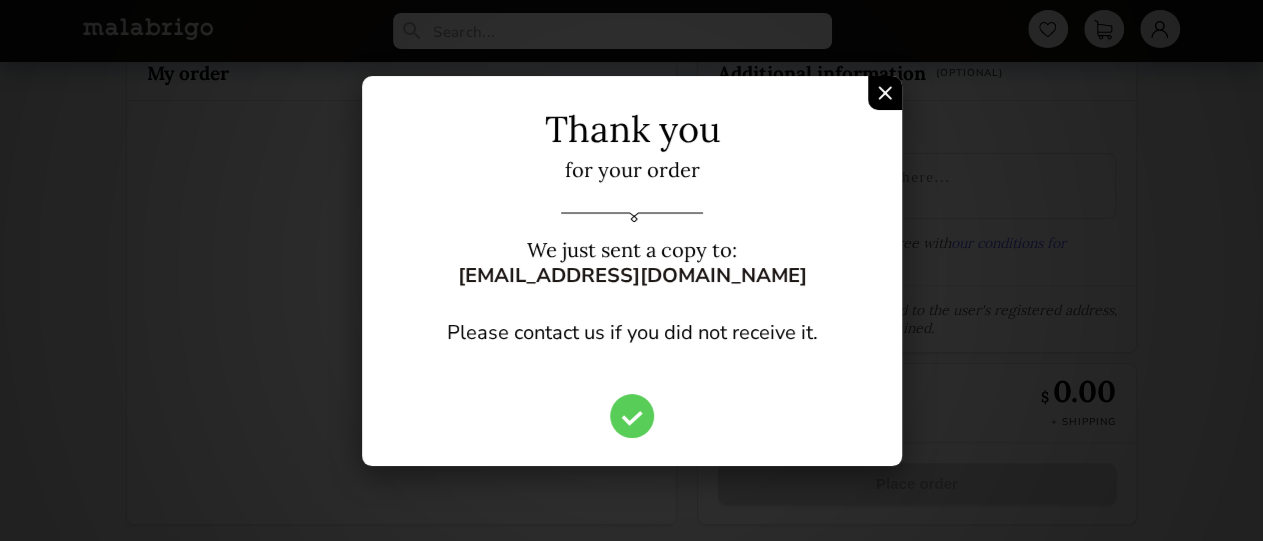 click at bounding box center [885, 93] 